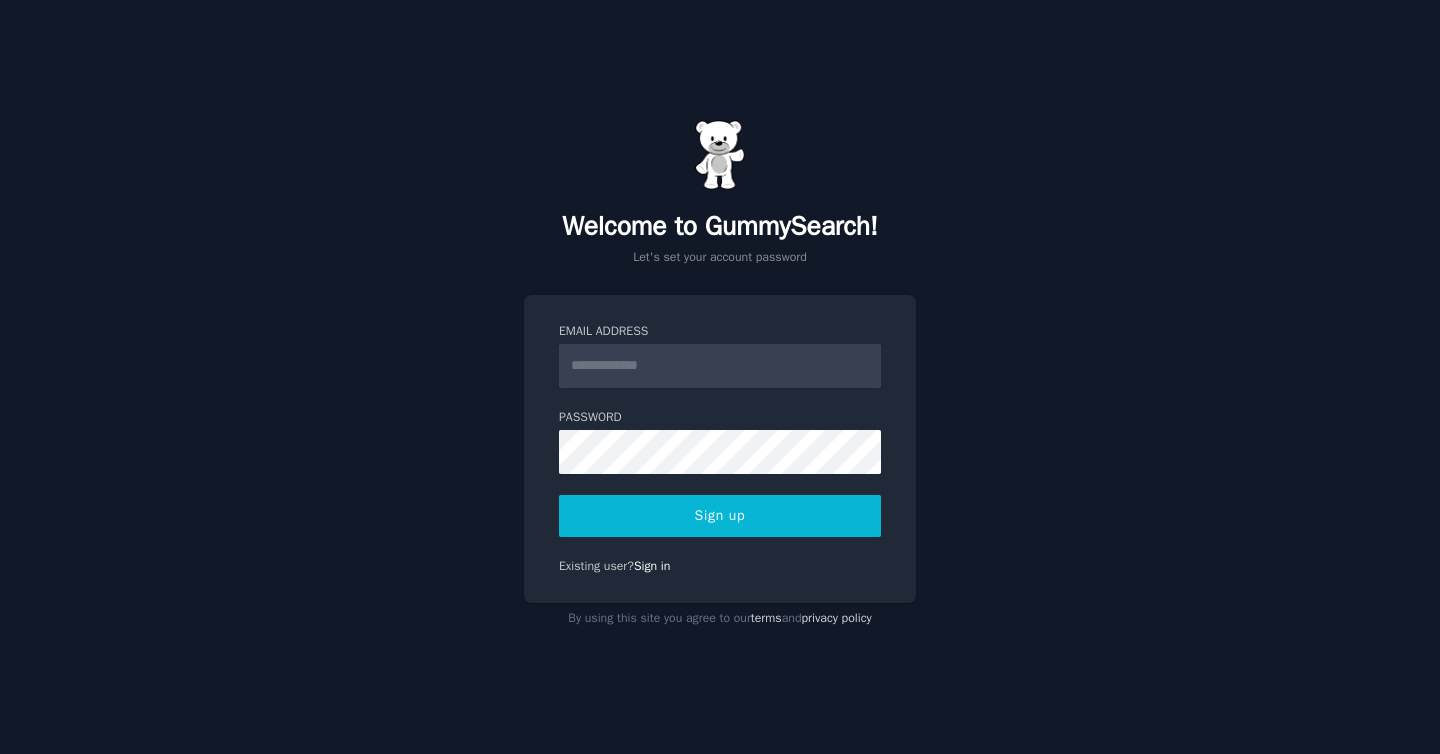 scroll, scrollTop: 0, scrollLeft: 0, axis: both 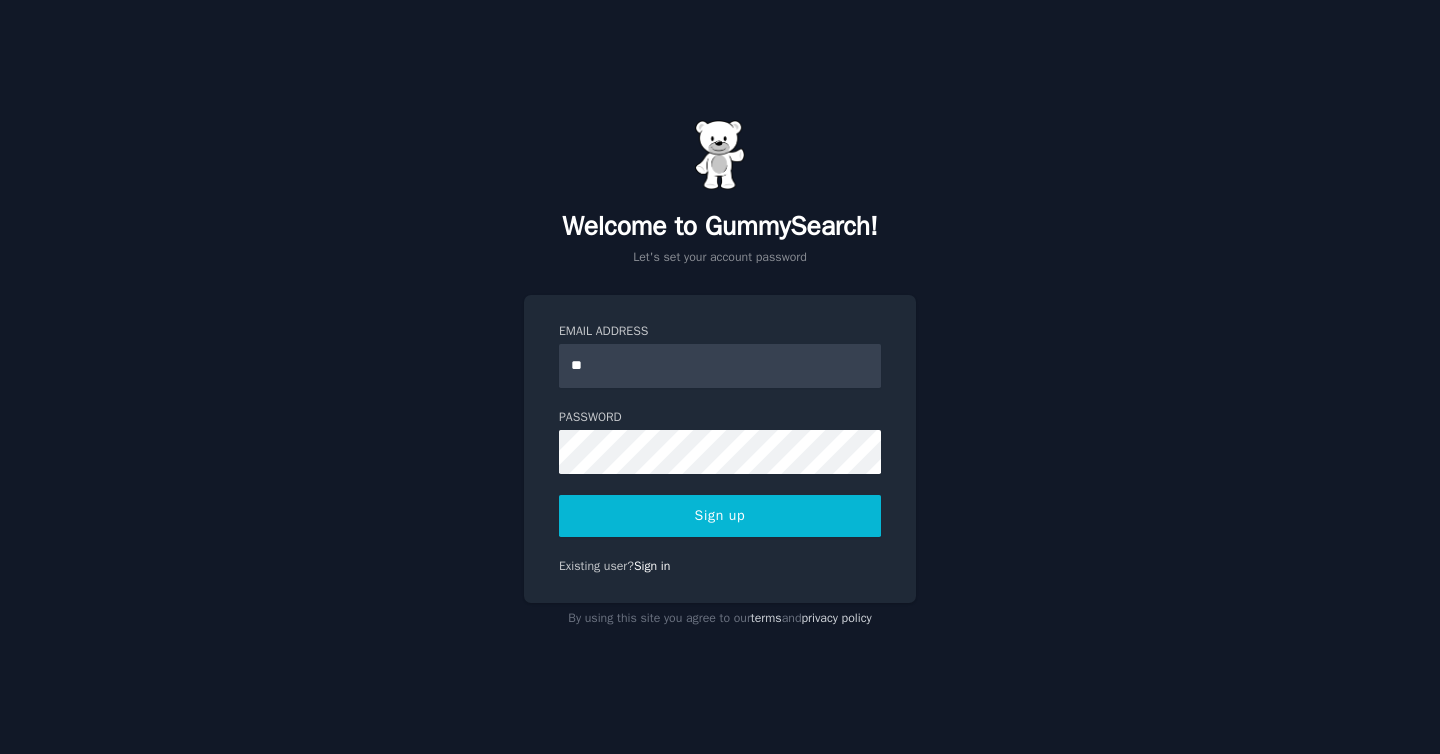type on "**********" 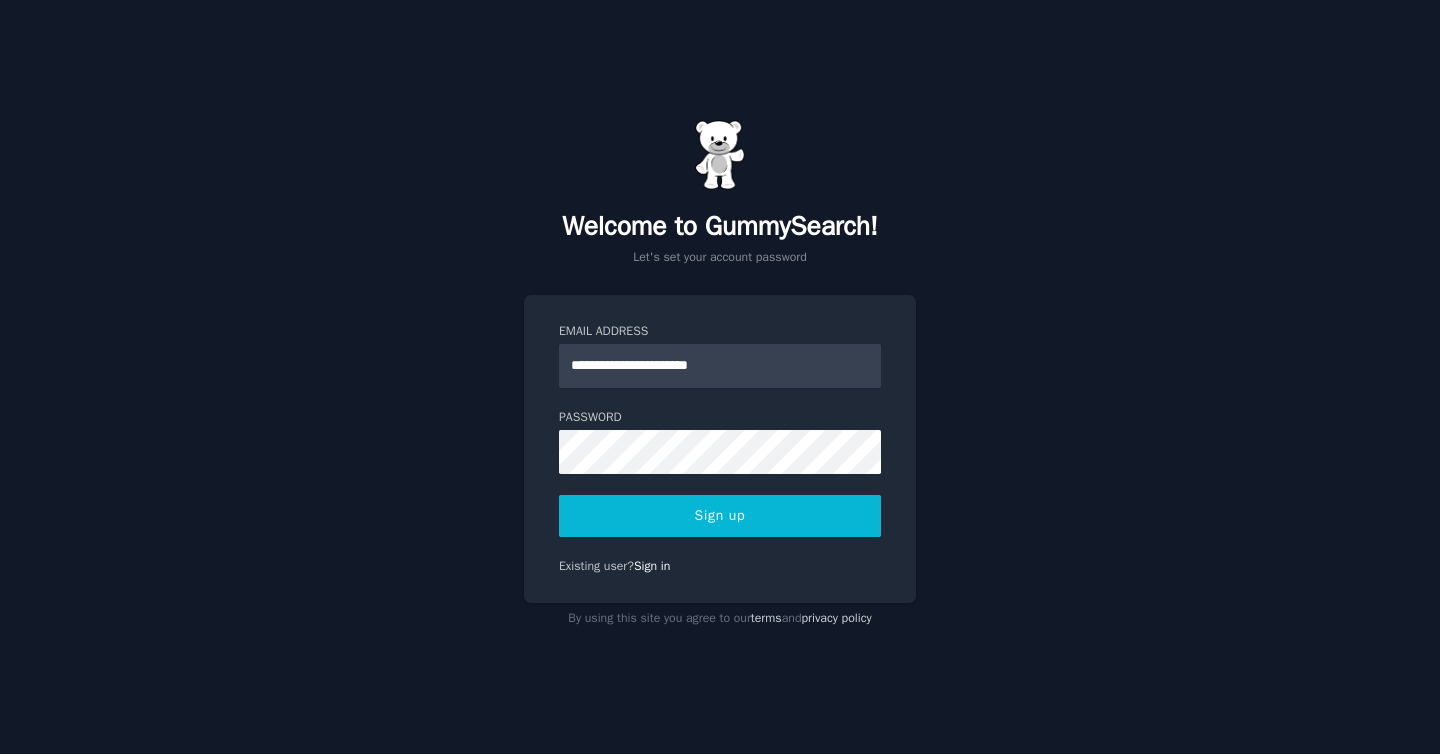 click on "Sign up" at bounding box center [720, 516] 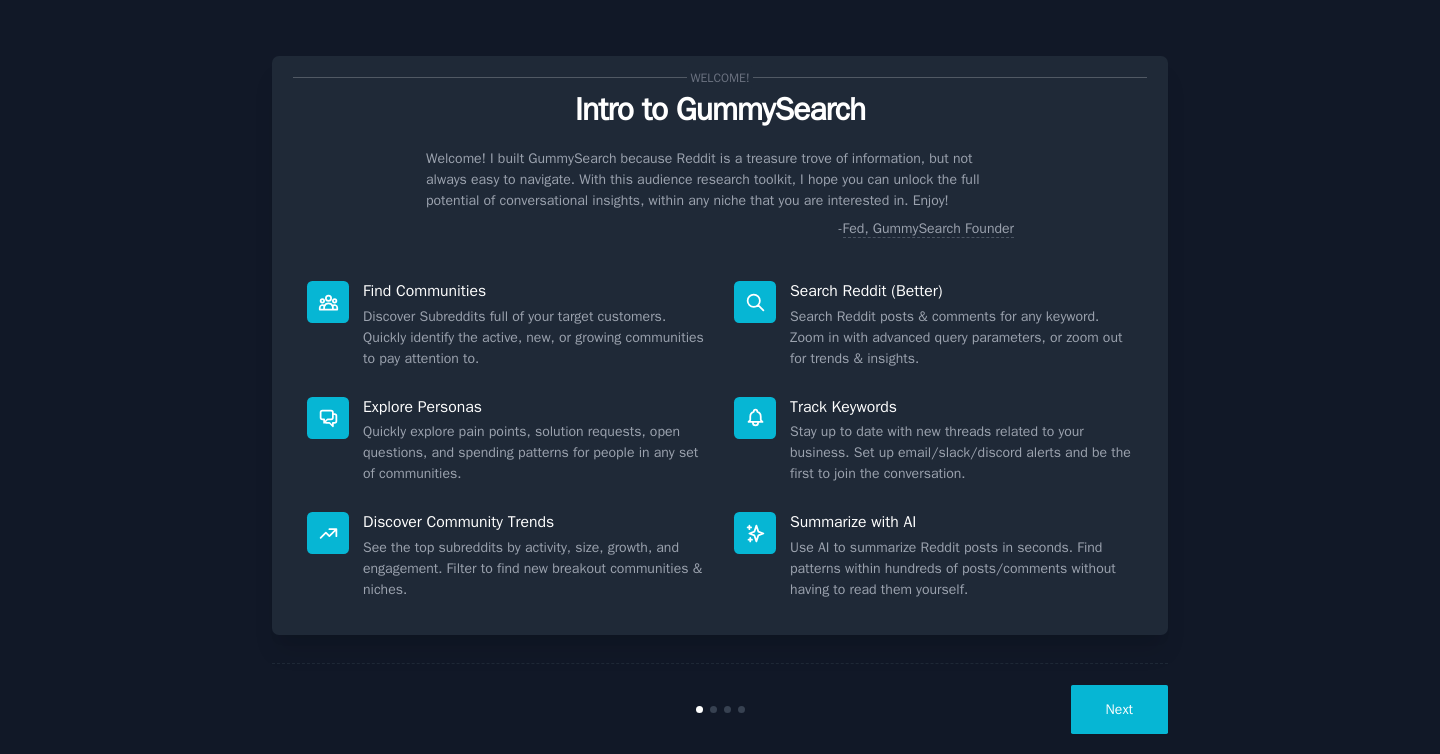 scroll, scrollTop: 0, scrollLeft: 0, axis: both 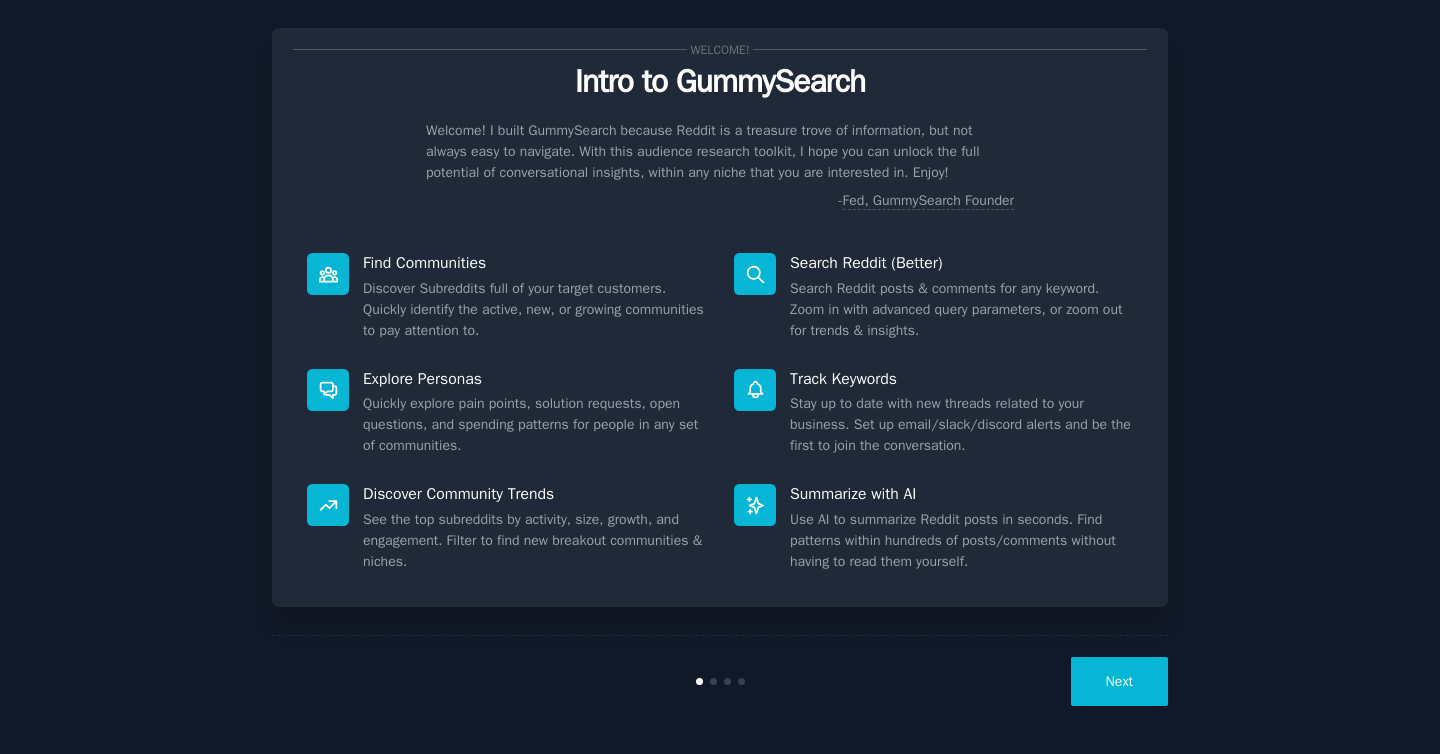 click on "Next" at bounding box center [1119, 681] 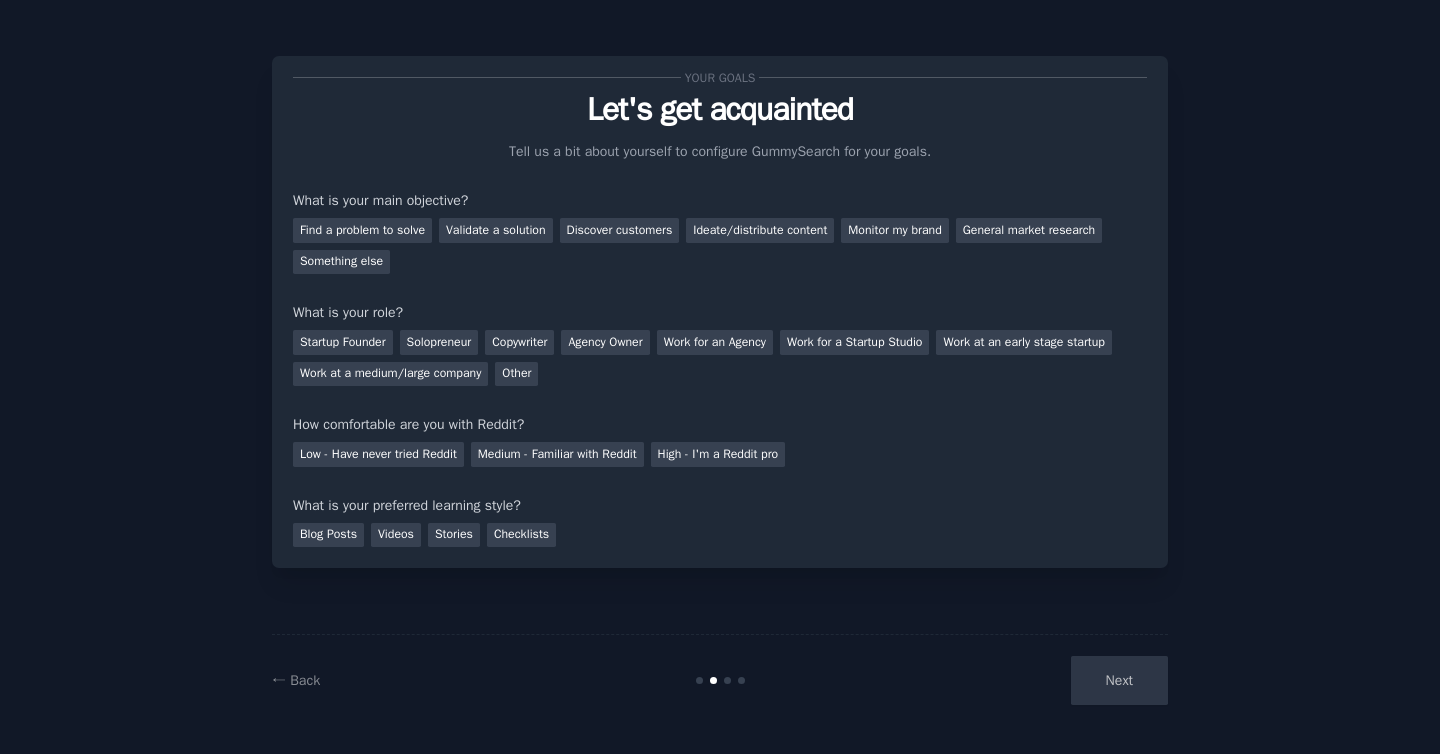 scroll, scrollTop: 0, scrollLeft: 0, axis: both 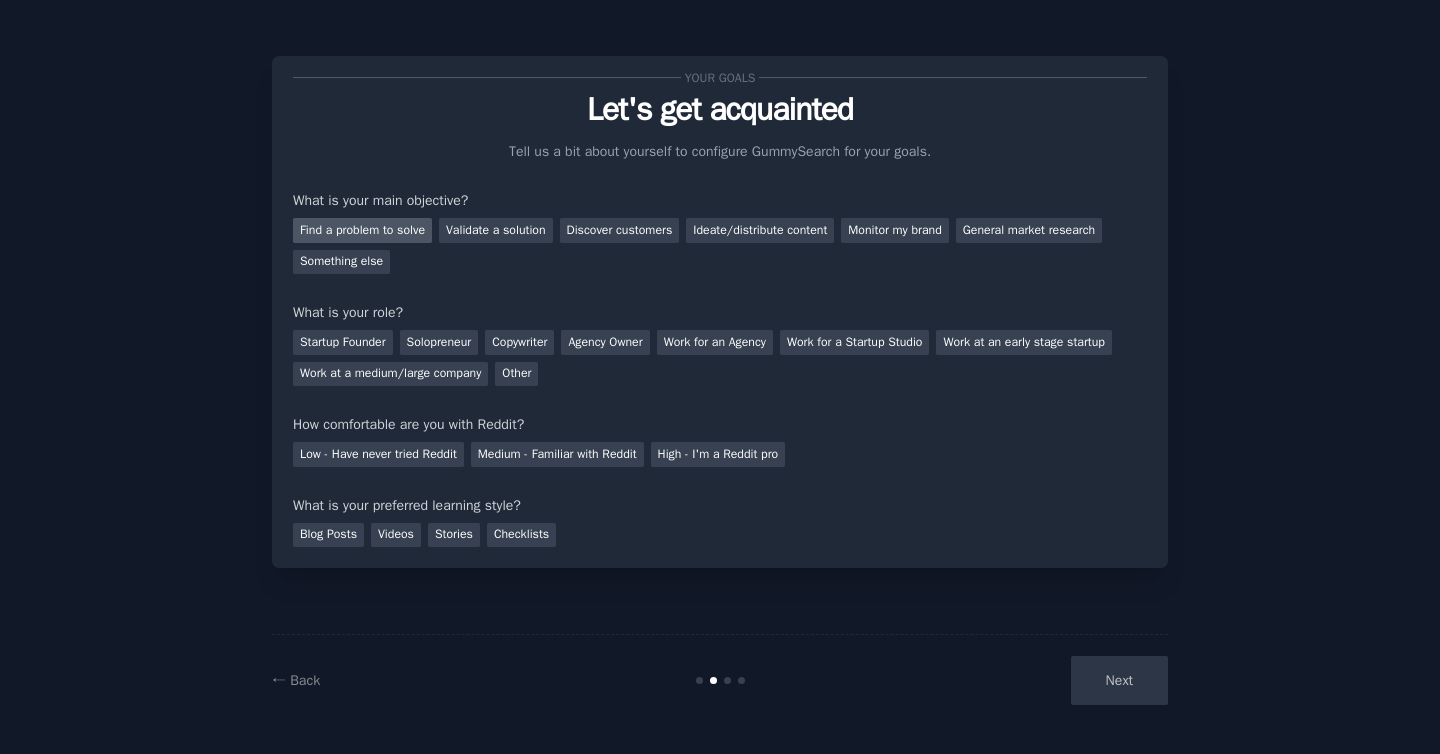 click on "Find a problem to solve" at bounding box center (362, 230) 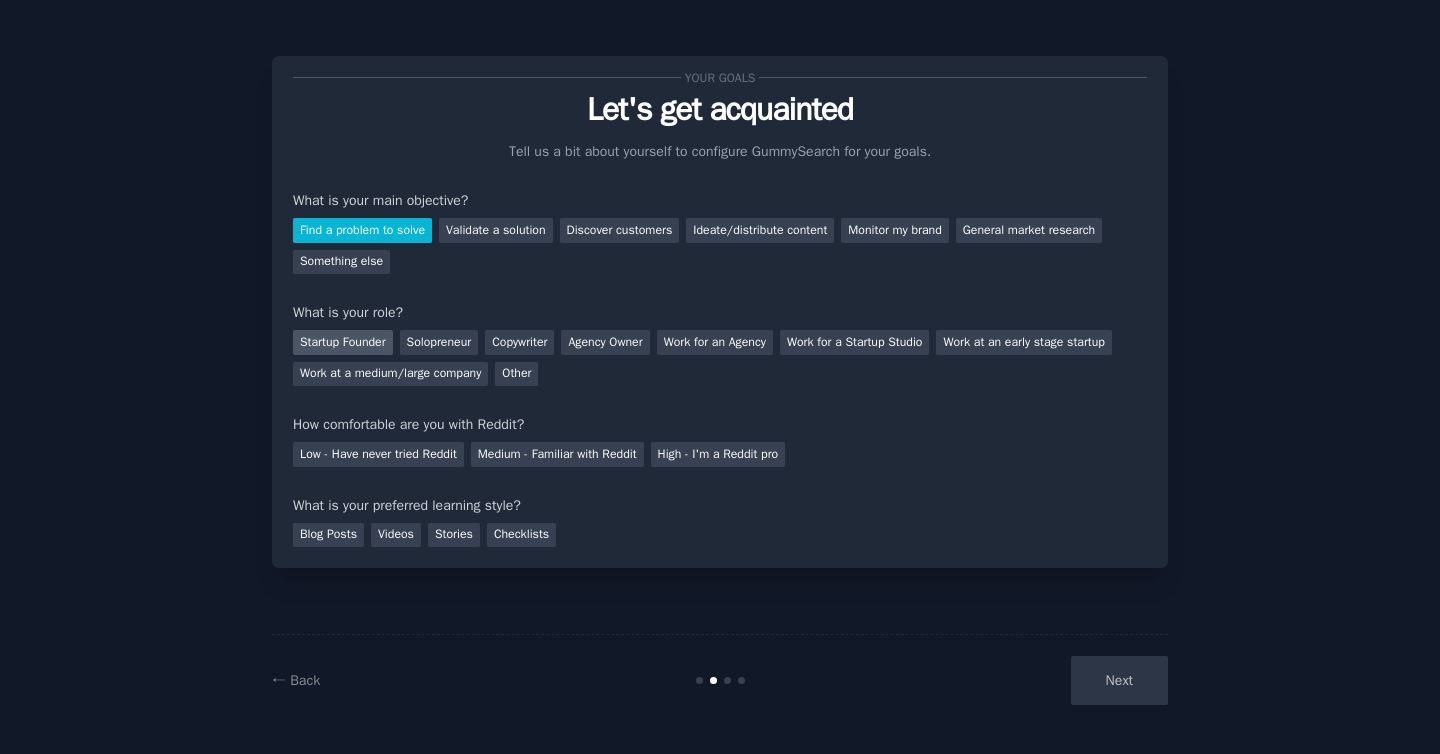 click on "Startup Founder" at bounding box center [343, 342] 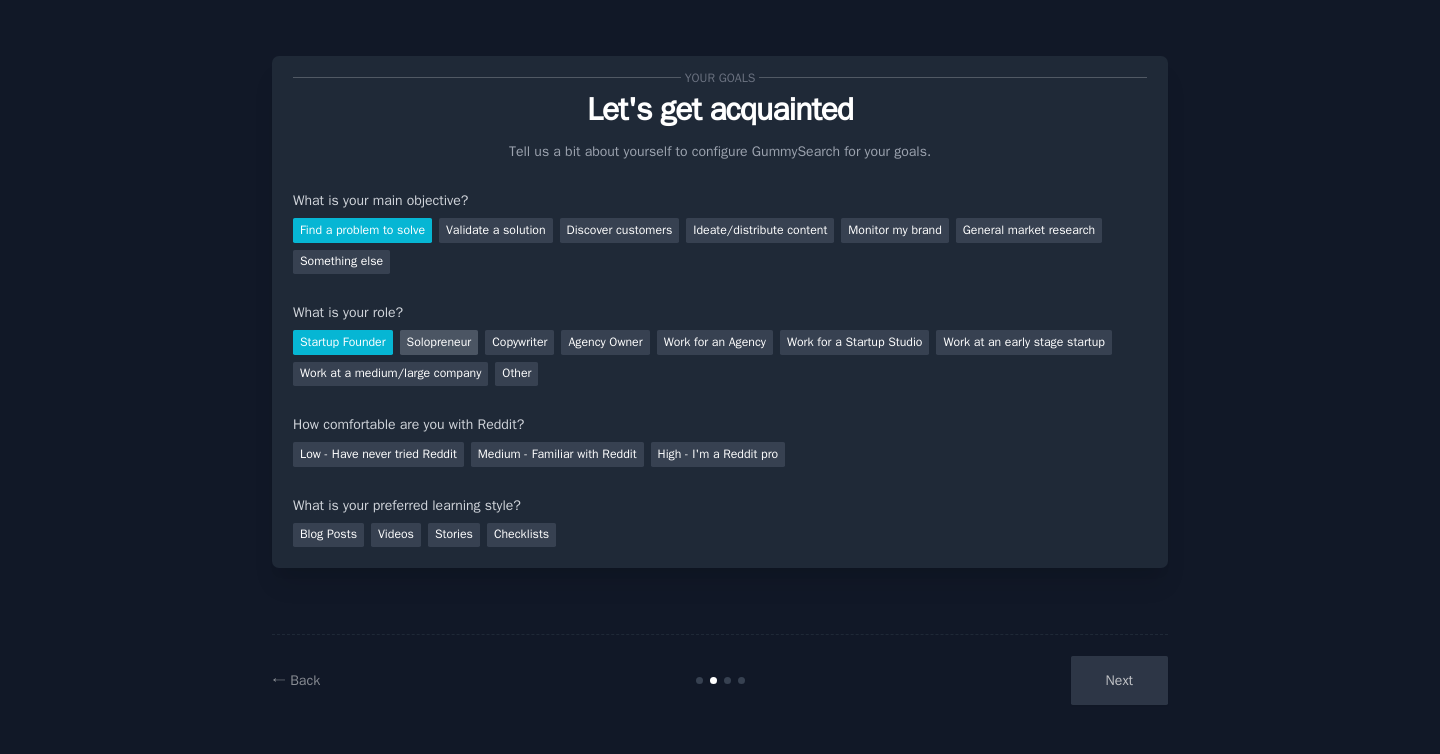 click on "Solopreneur" at bounding box center (439, 342) 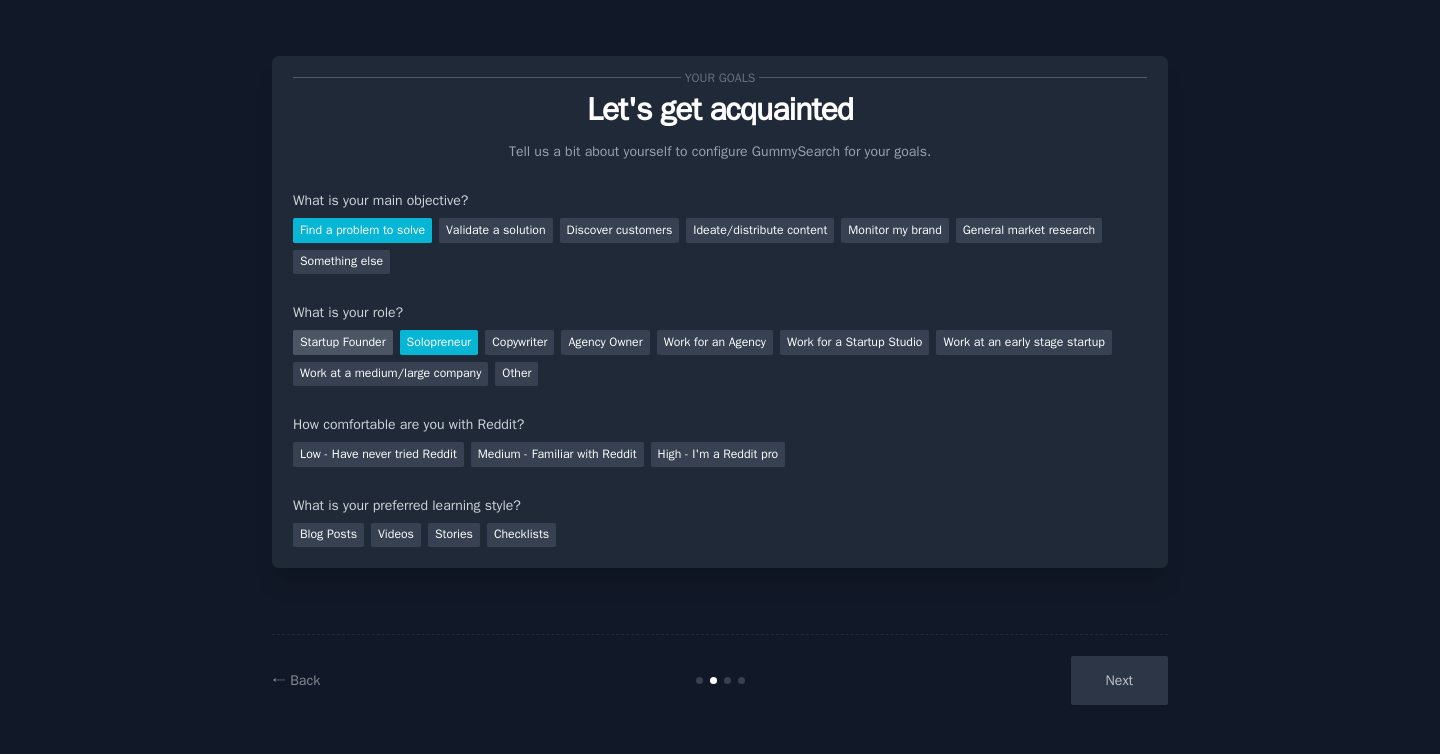 click on "Startup Founder" at bounding box center [343, 342] 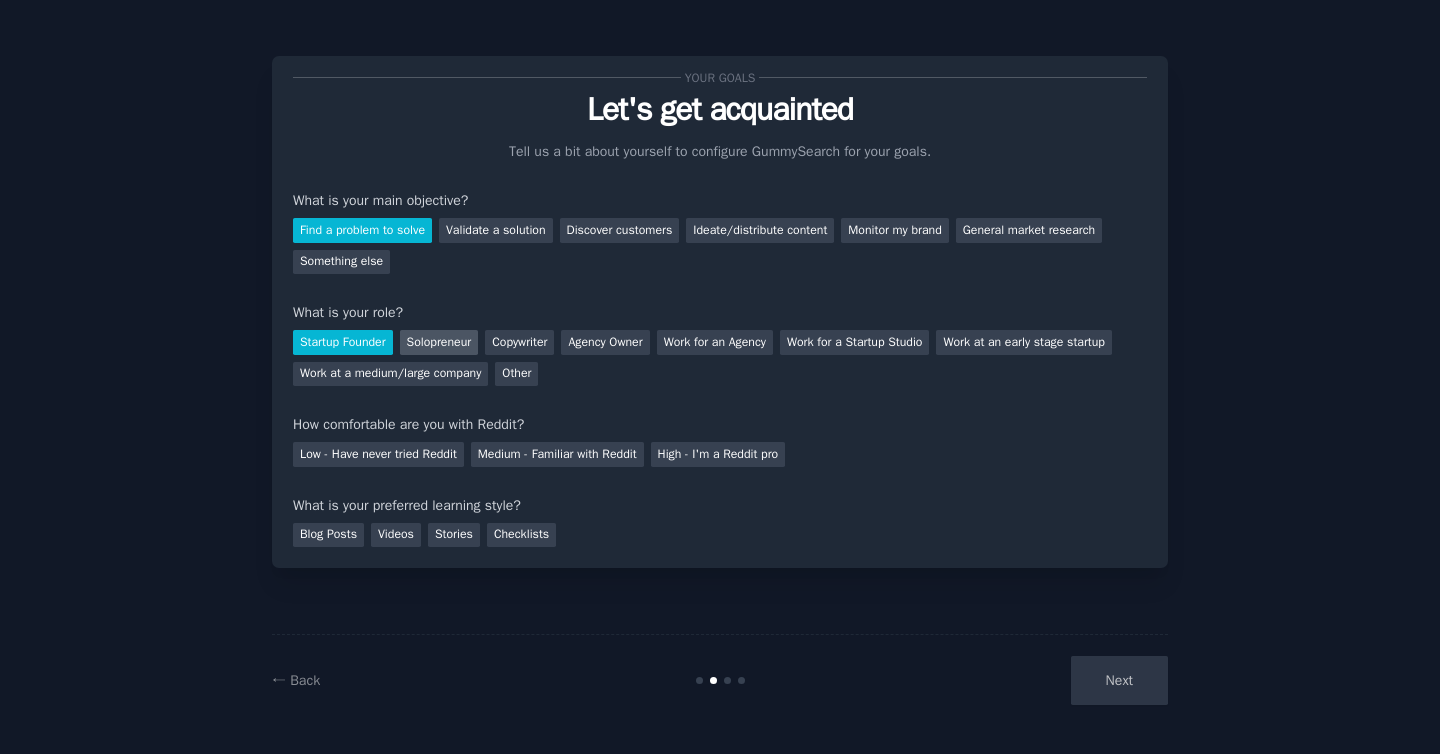 click on "Solopreneur" at bounding box center [439, 342] 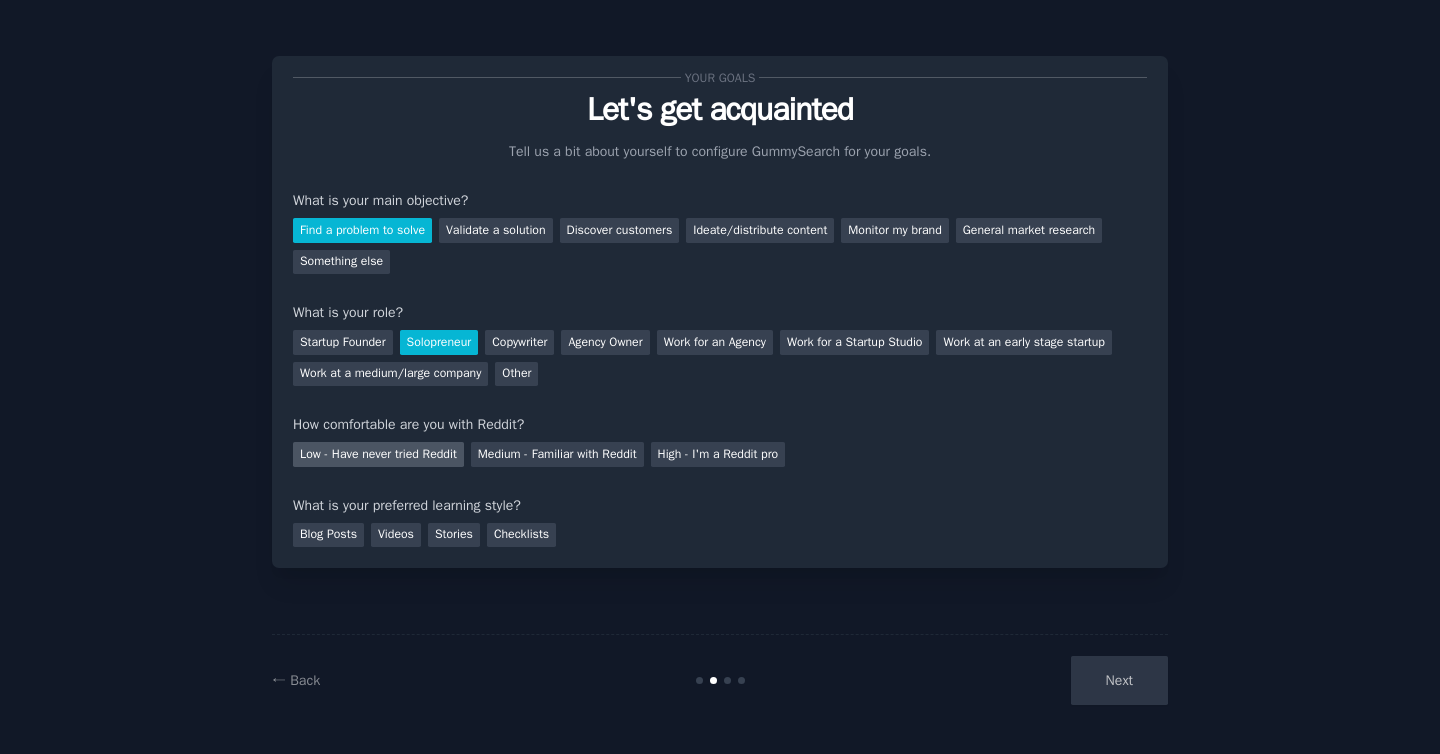 click on "Low - Have never tried Reddit" at bounding box center (378, 454) 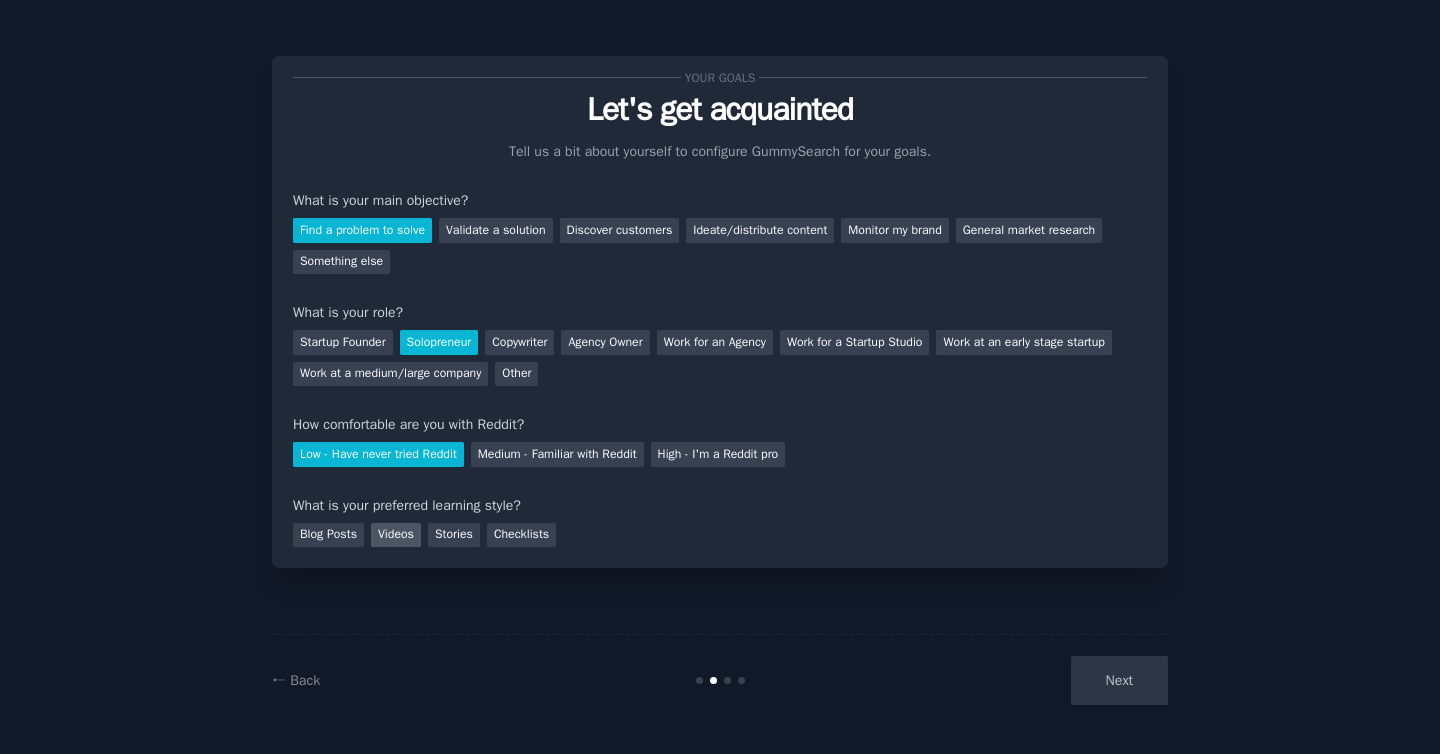 click on "Videos" at bounding box center [396, 535] 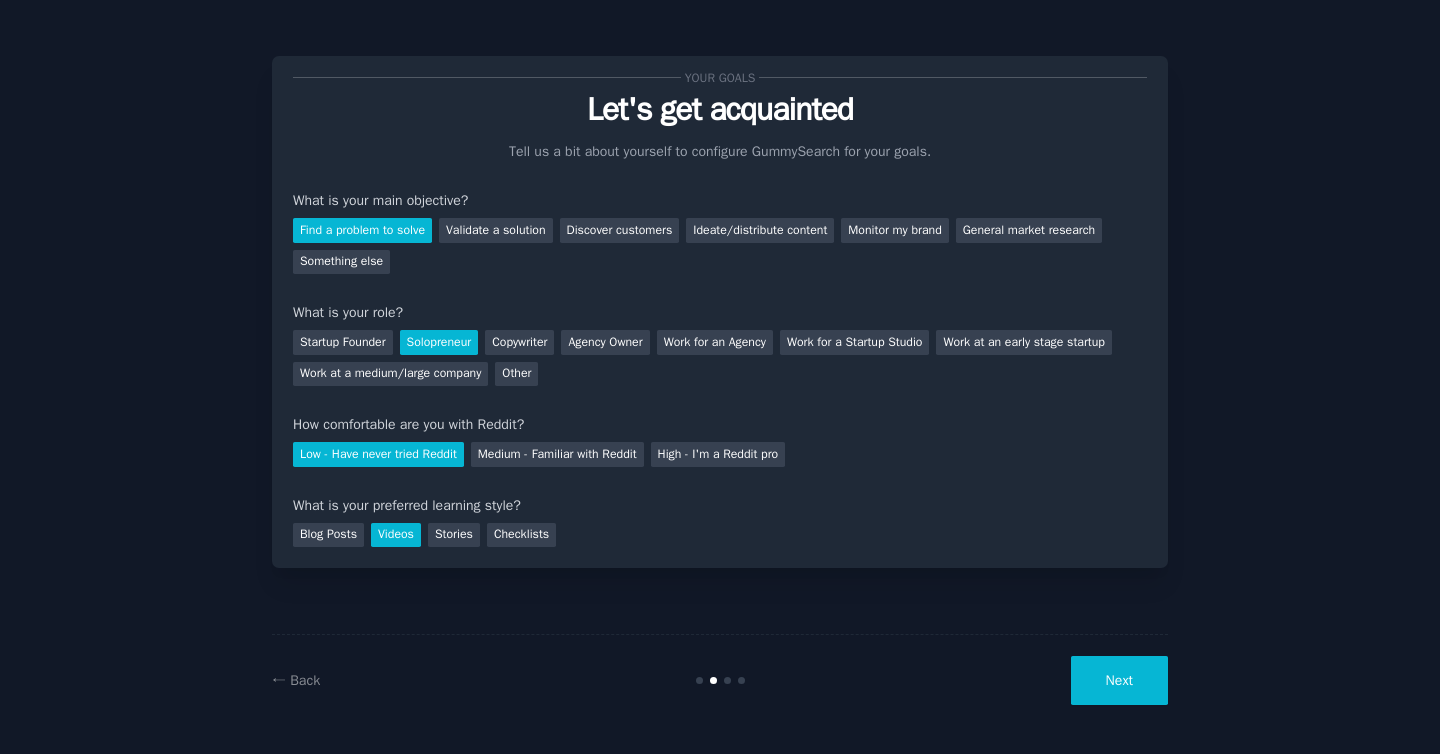 click on "Next" at bounding box center (1119, 680) 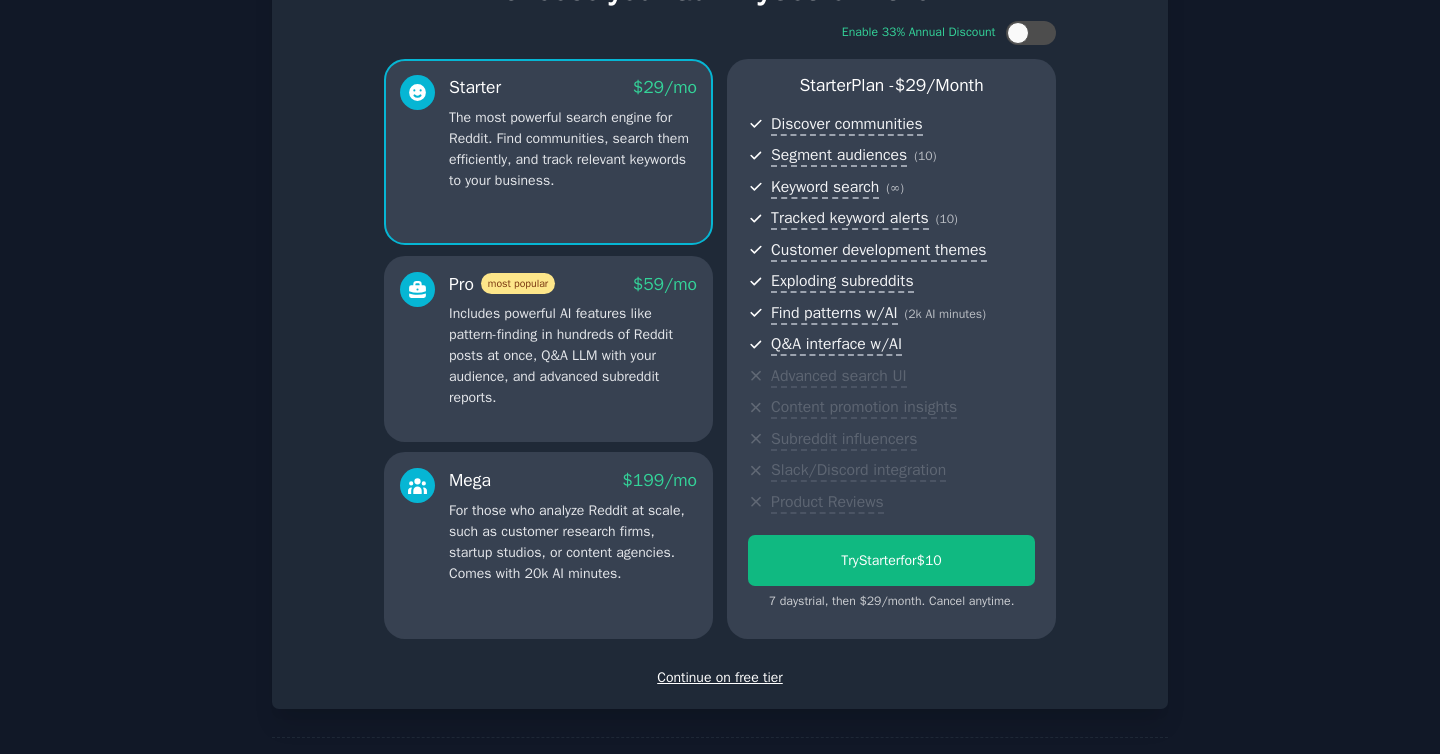 scroll, scrollTop: 128, scrollLeft: 0, axis: vertical 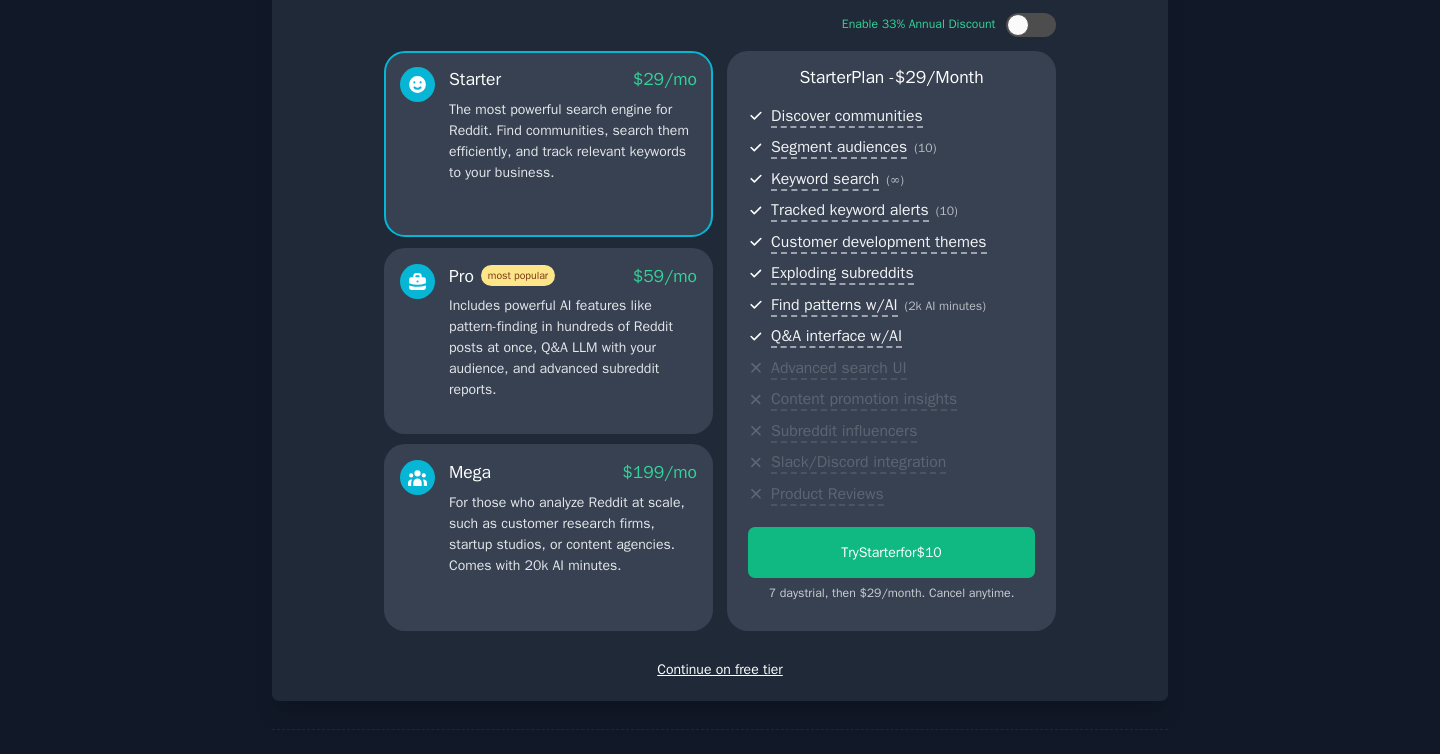 click on "Continue on free tier" at bounding box center (720, 669) 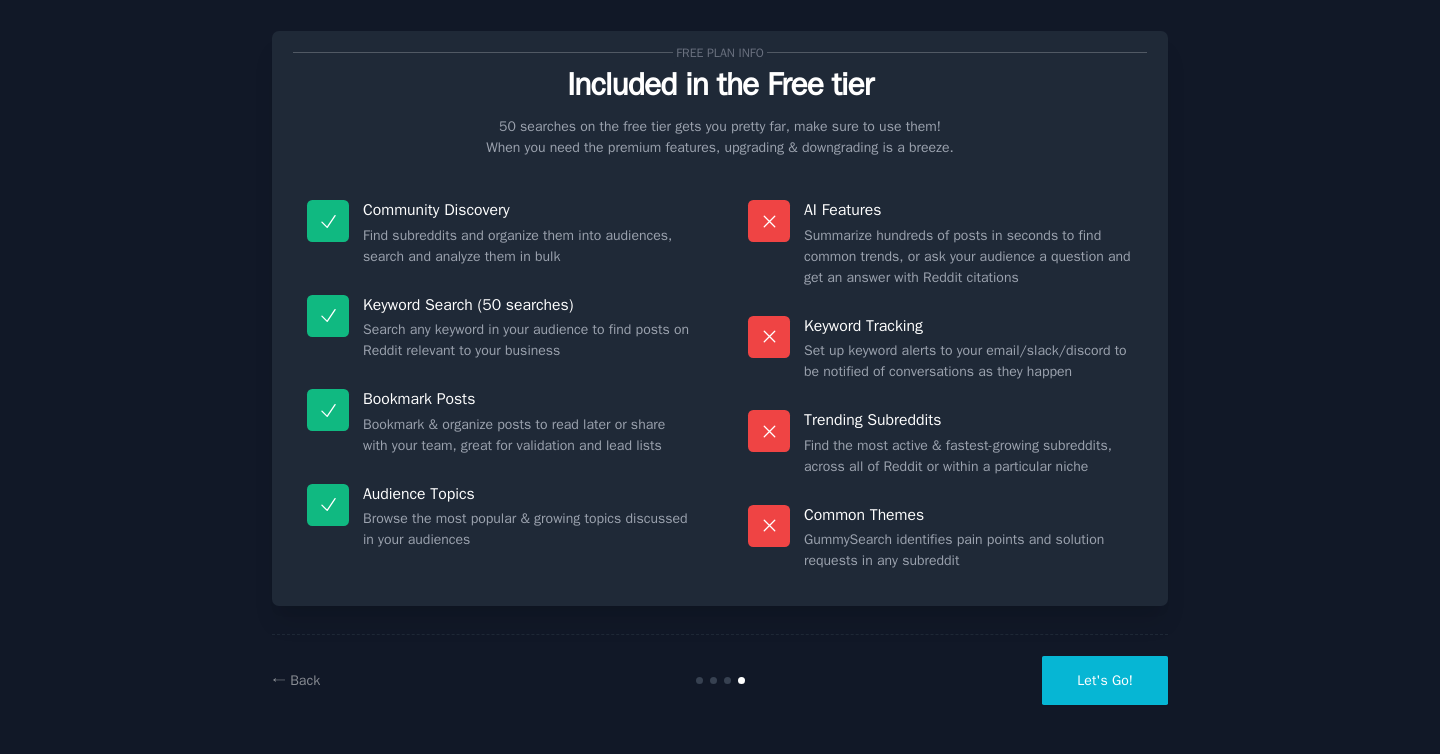 click on "Let's Go!" at bounding box center [1105, 680] 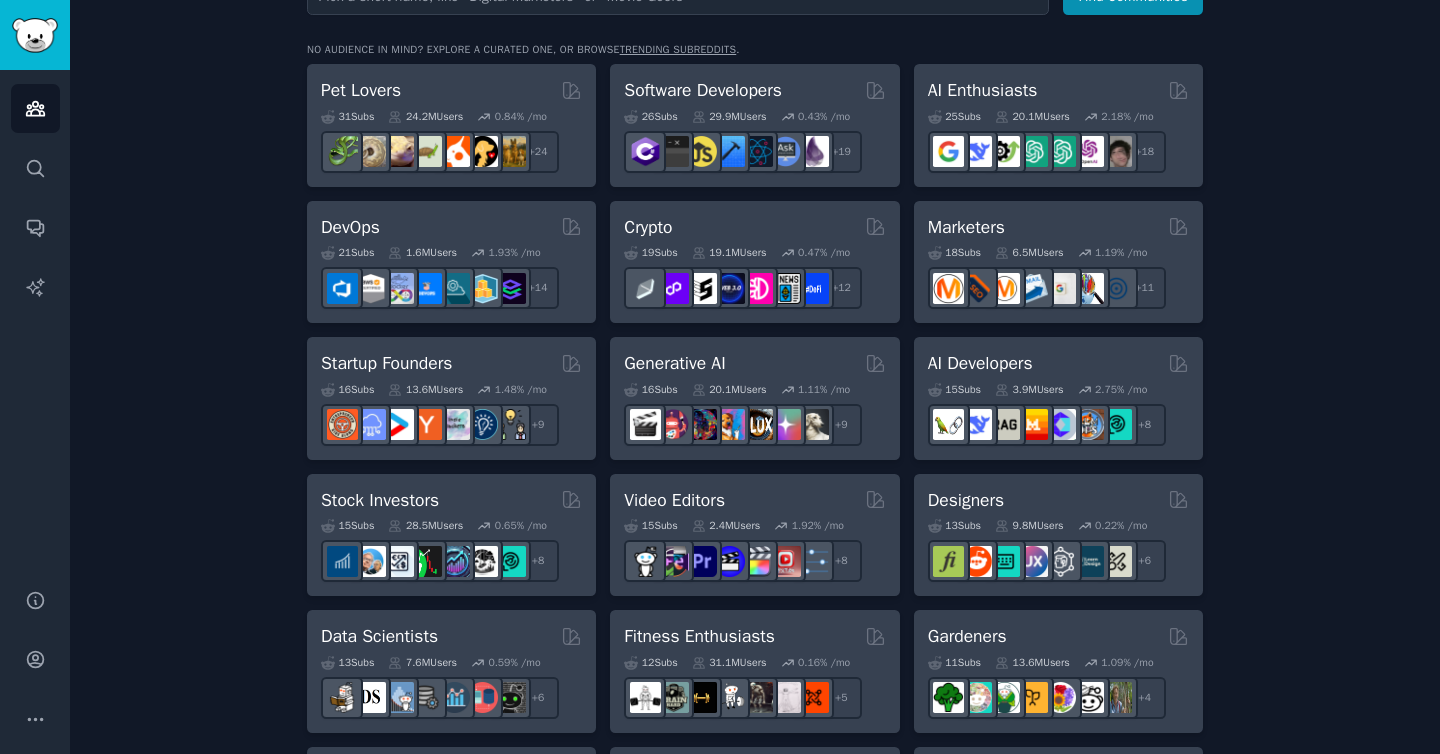 scroll, scrollTop: 323, scrollLeft: 0, axis: vertical 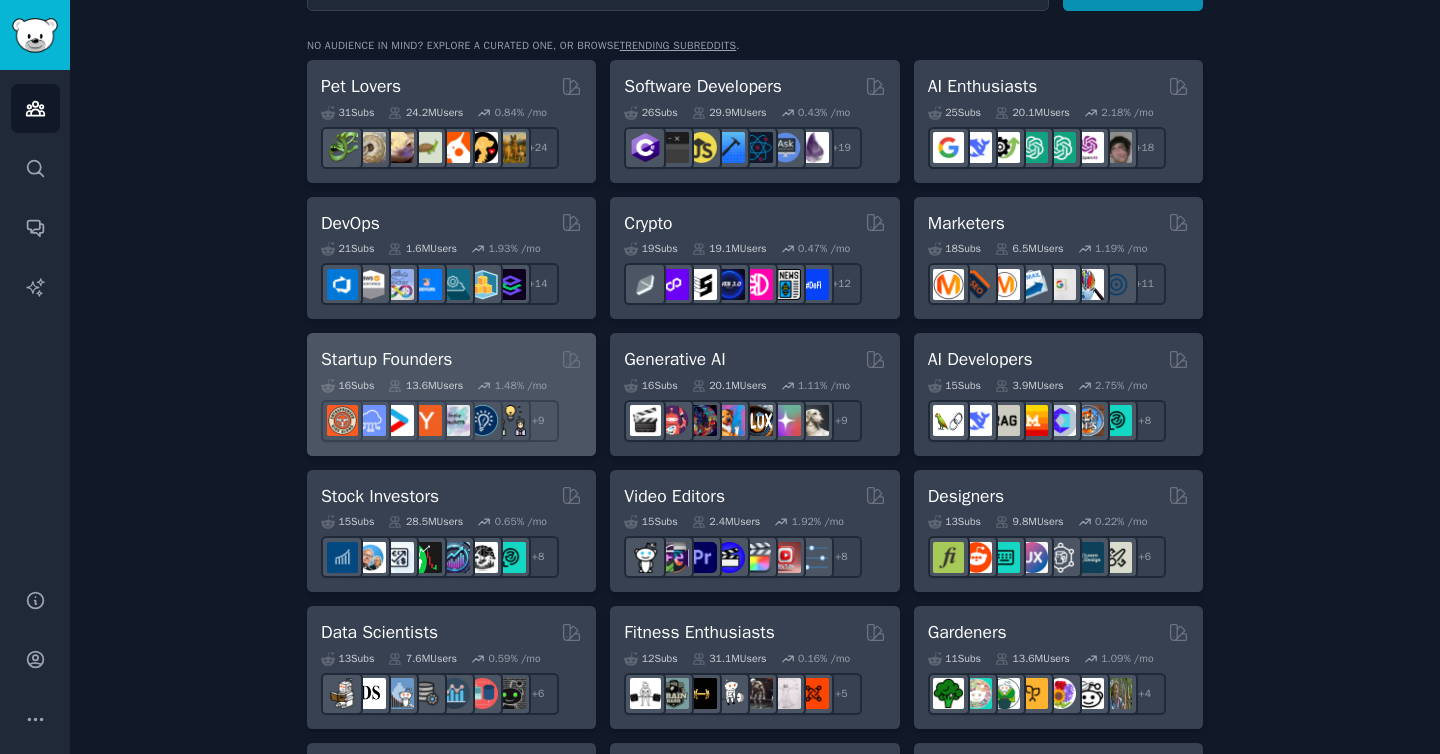 click on "13.6M  Users" at bounding box center (425, 386) 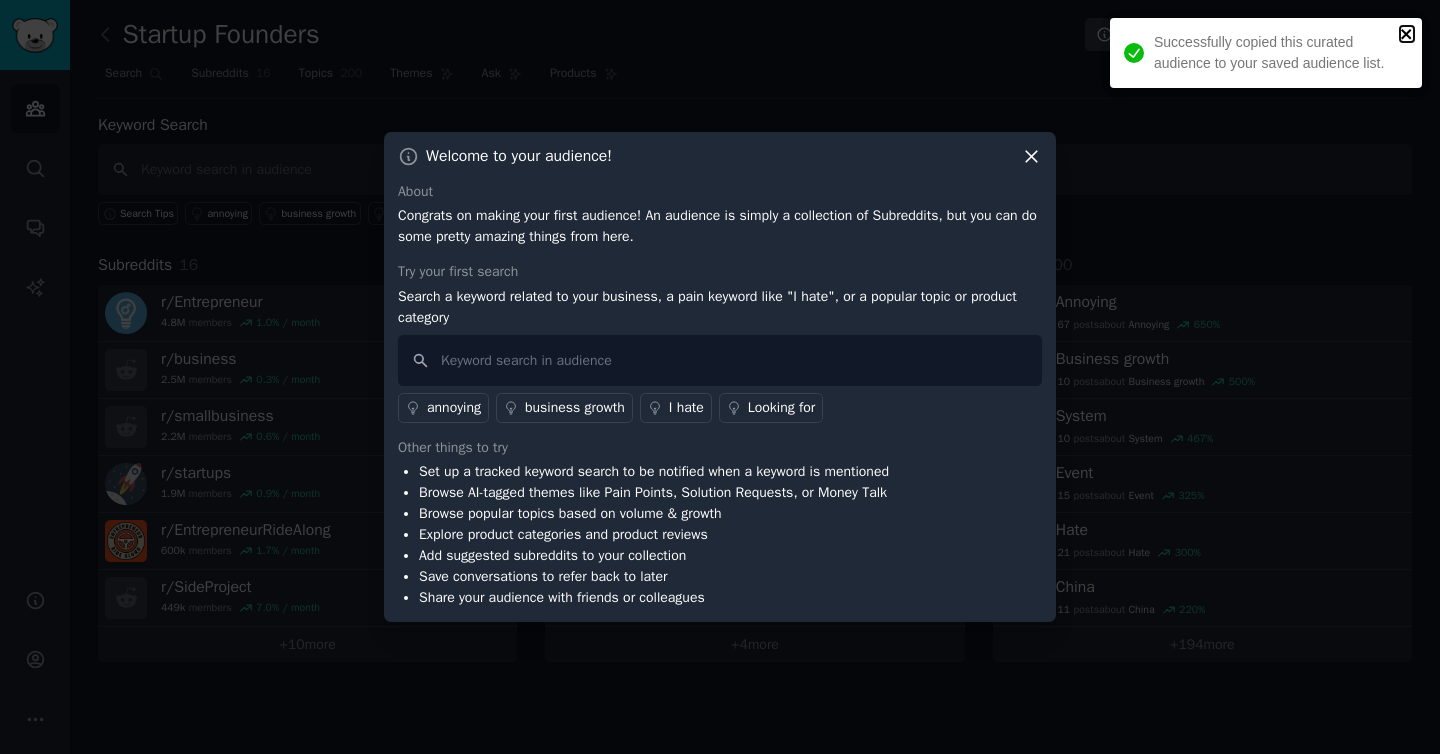 click 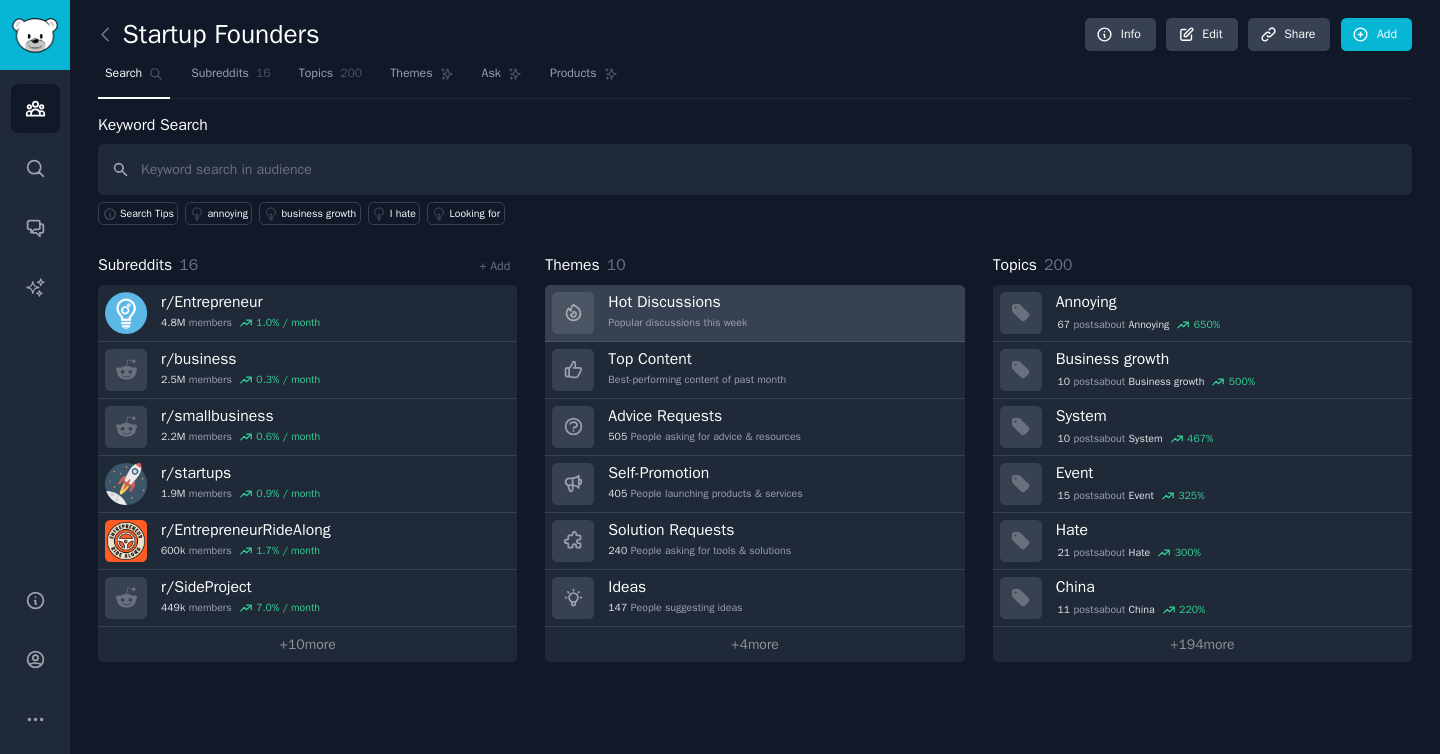 click on "Hot Discussions" at bounding box center (677, 302) 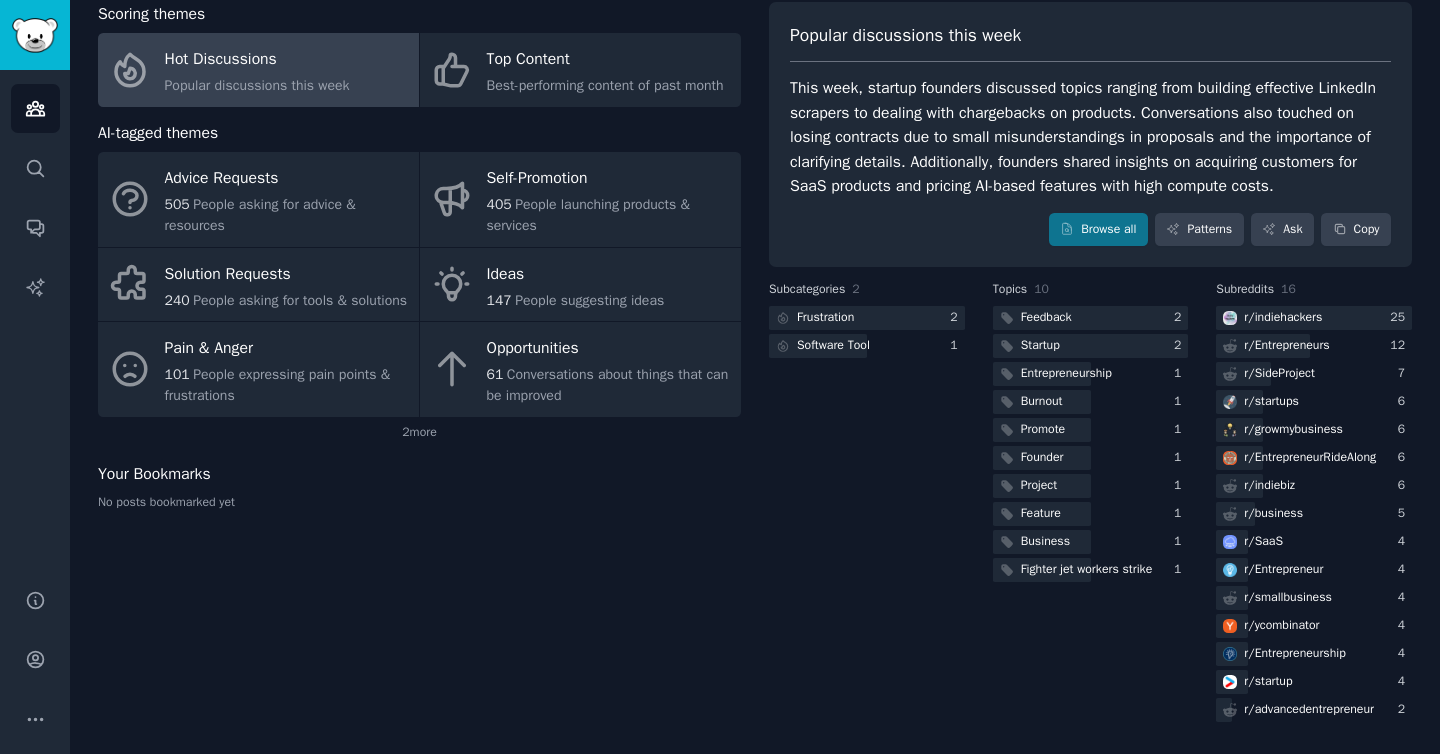 scroll, scrollTop: 135, scrollLeft: 0, axis: vertical 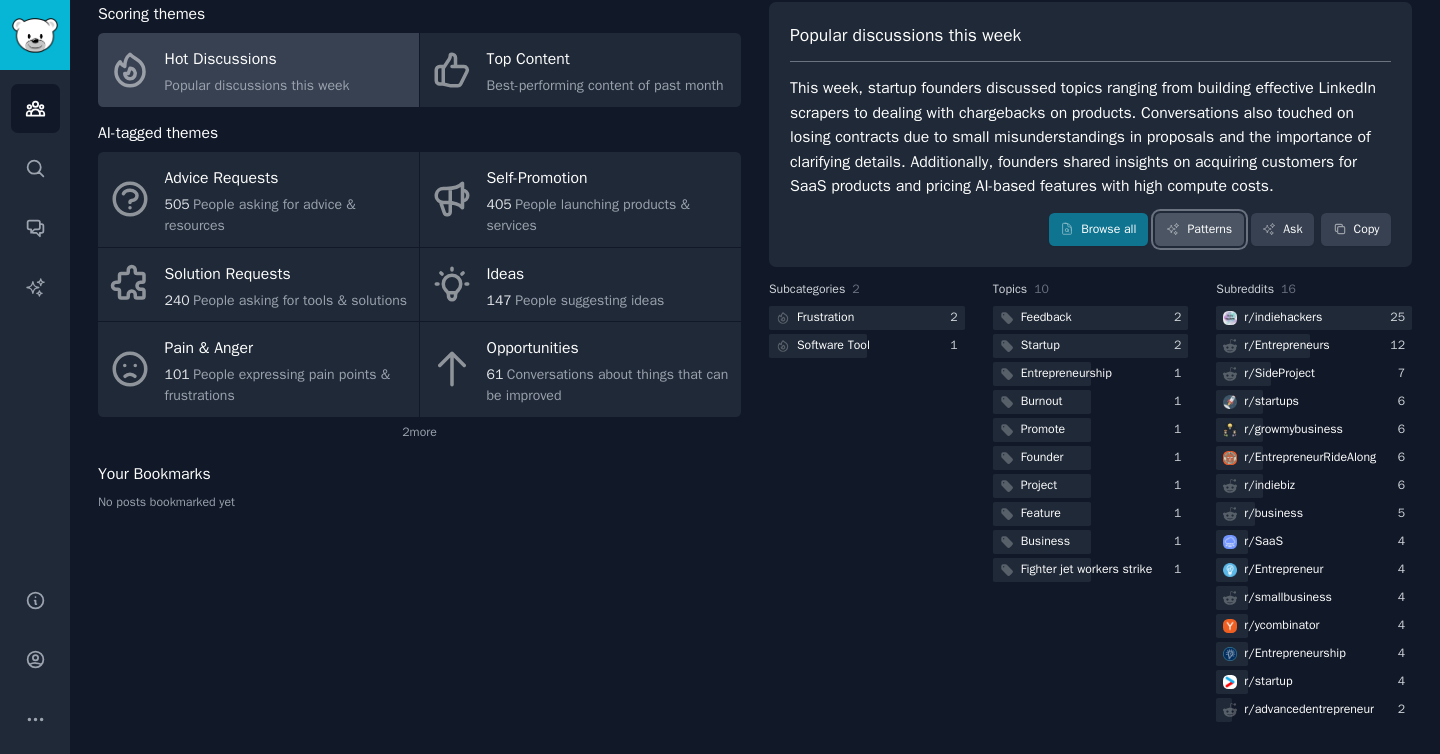 click on "Patterns" at bounding box center (1199, 230) 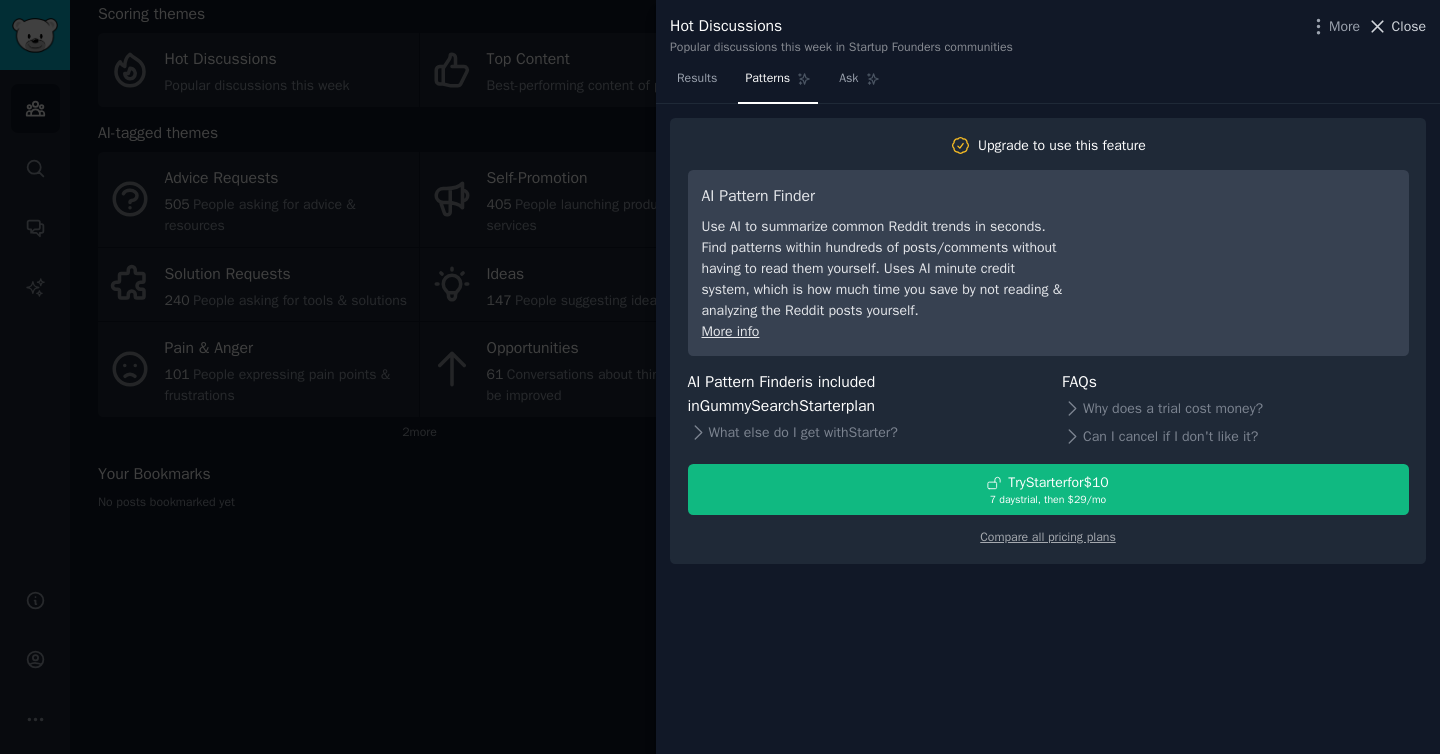 click 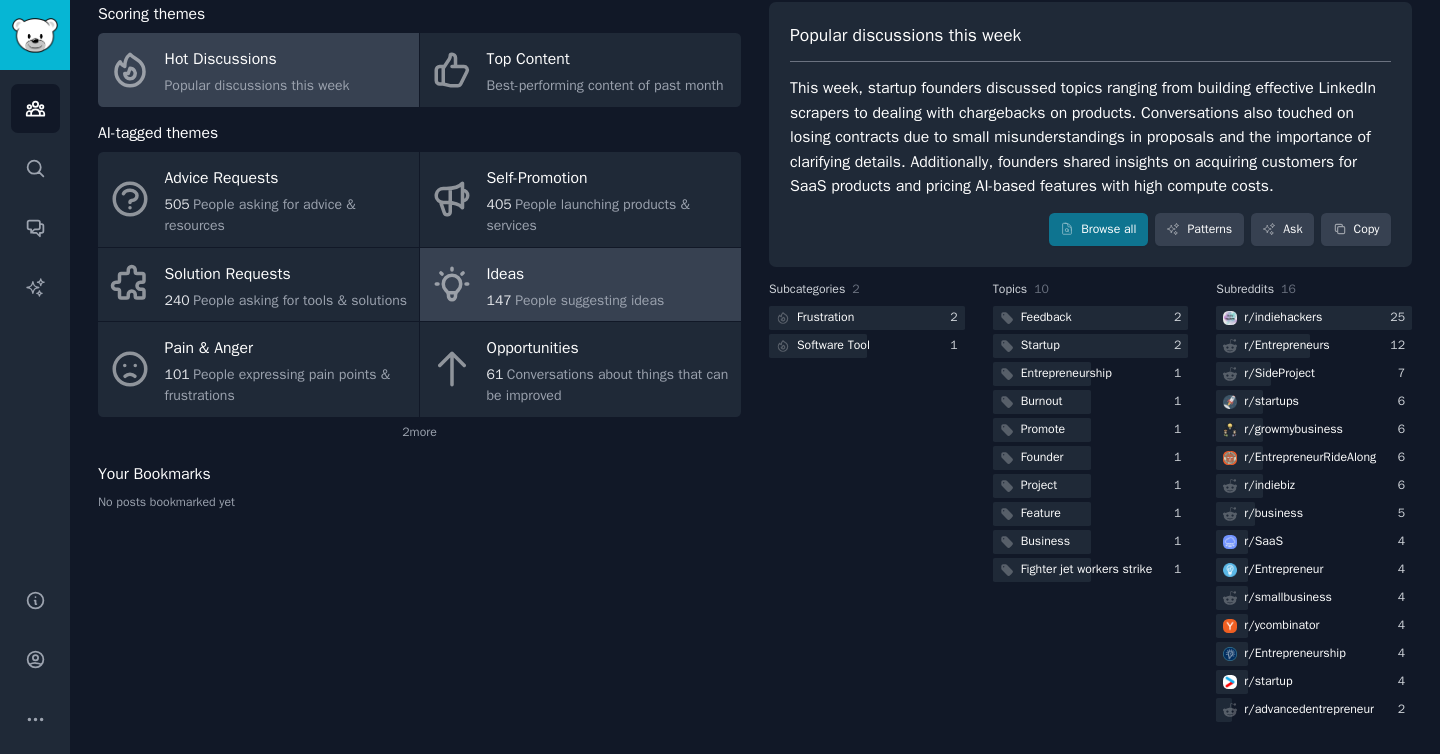 click on "People suggesting ideas" at bounding box center [589, 300] 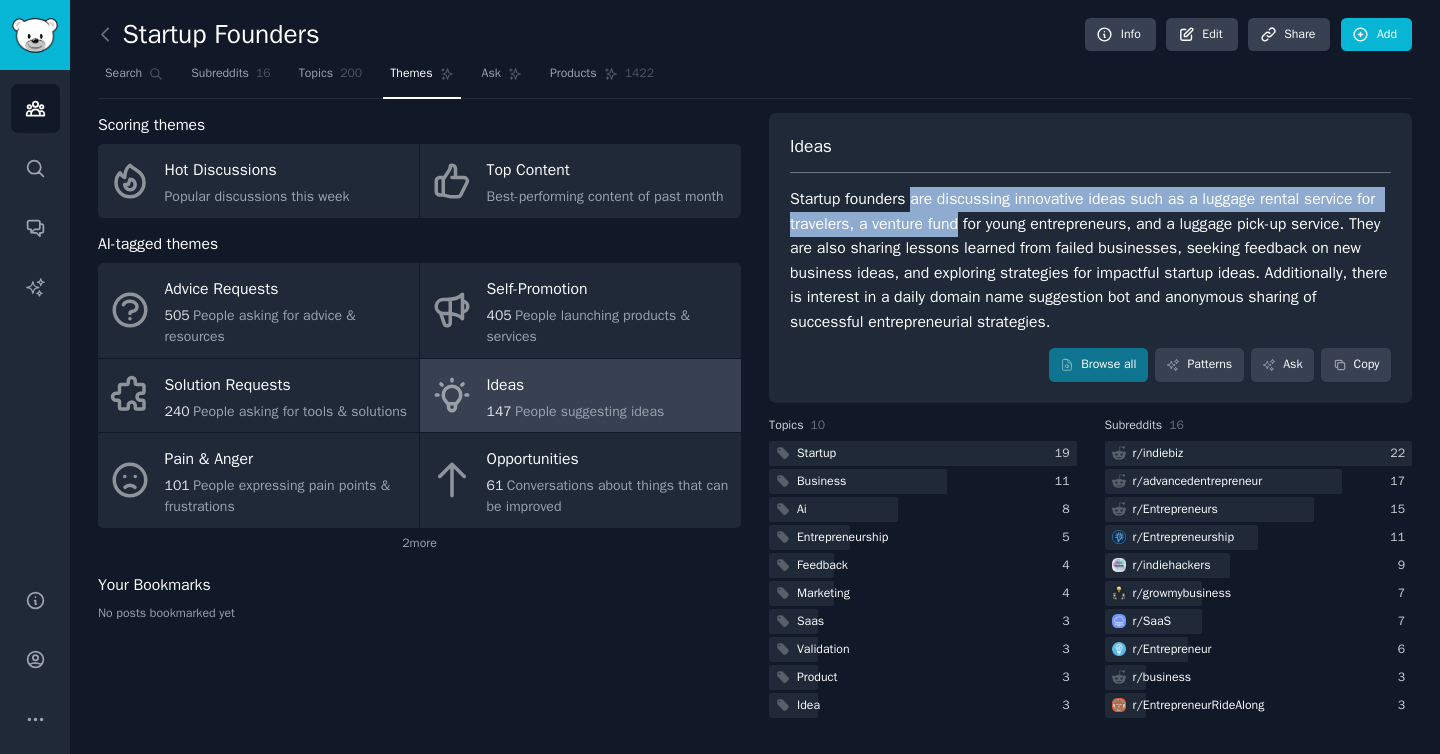 drag, startPoint x: 917, startPoint y: 203, endPoint x: 986, endPoint y: 218, distance: 70.61161 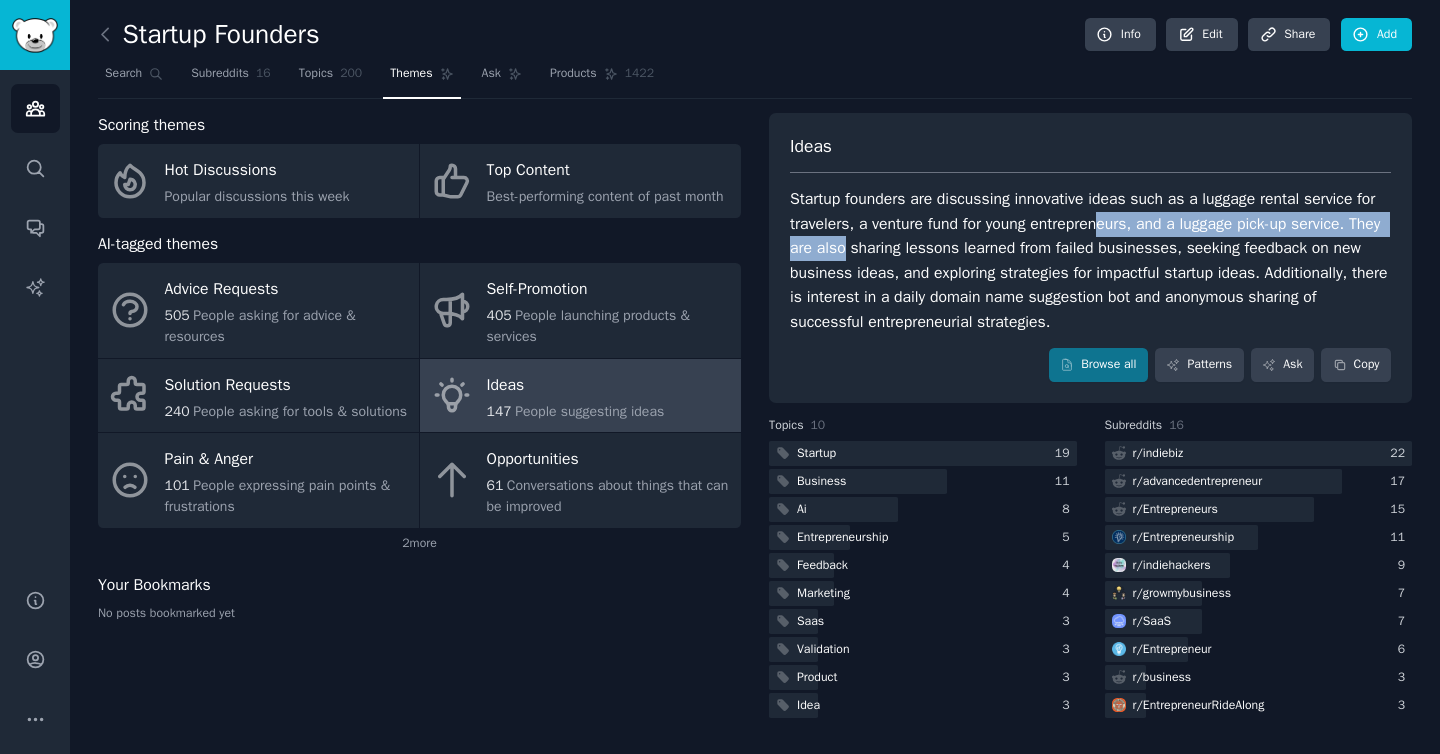 drag, startPoint x: 1131, startPoint y: 226, endPoint x: 947, endPoint y: 239, distance: 184.45866 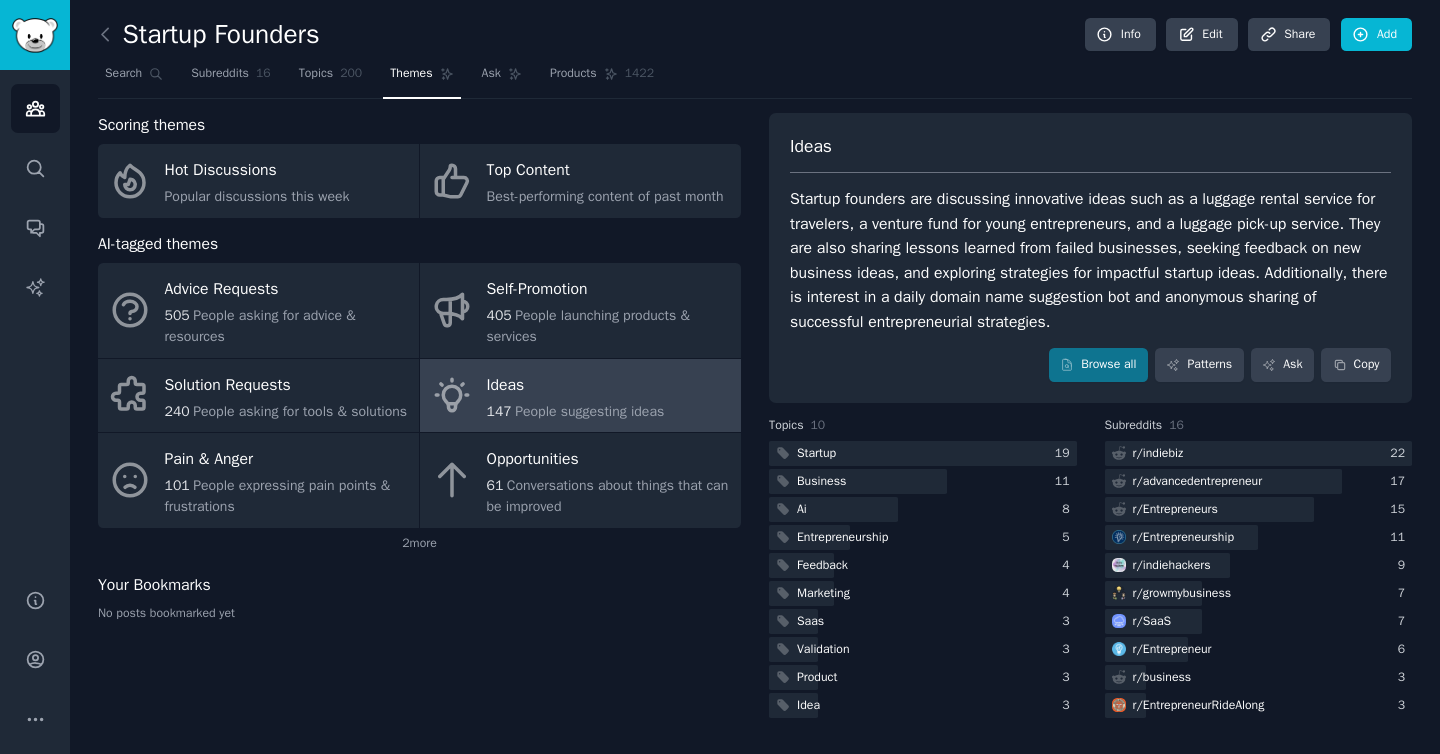 click on "Startup founders are discussing innovative ideas such as a luggage rental service for travelers, a venture fund for young entrepreneurs, and a luggage pick-up service. They are also sharing lessons learned from failed businesses, seeking feedback on new business ideas, and exploring strategies for impactful startup ideas. Additionally, there is interest in a daily domain name suggestion bot and anonymous sharing of successful entrepreneurial strategies." at bounding box center (1090, 260) 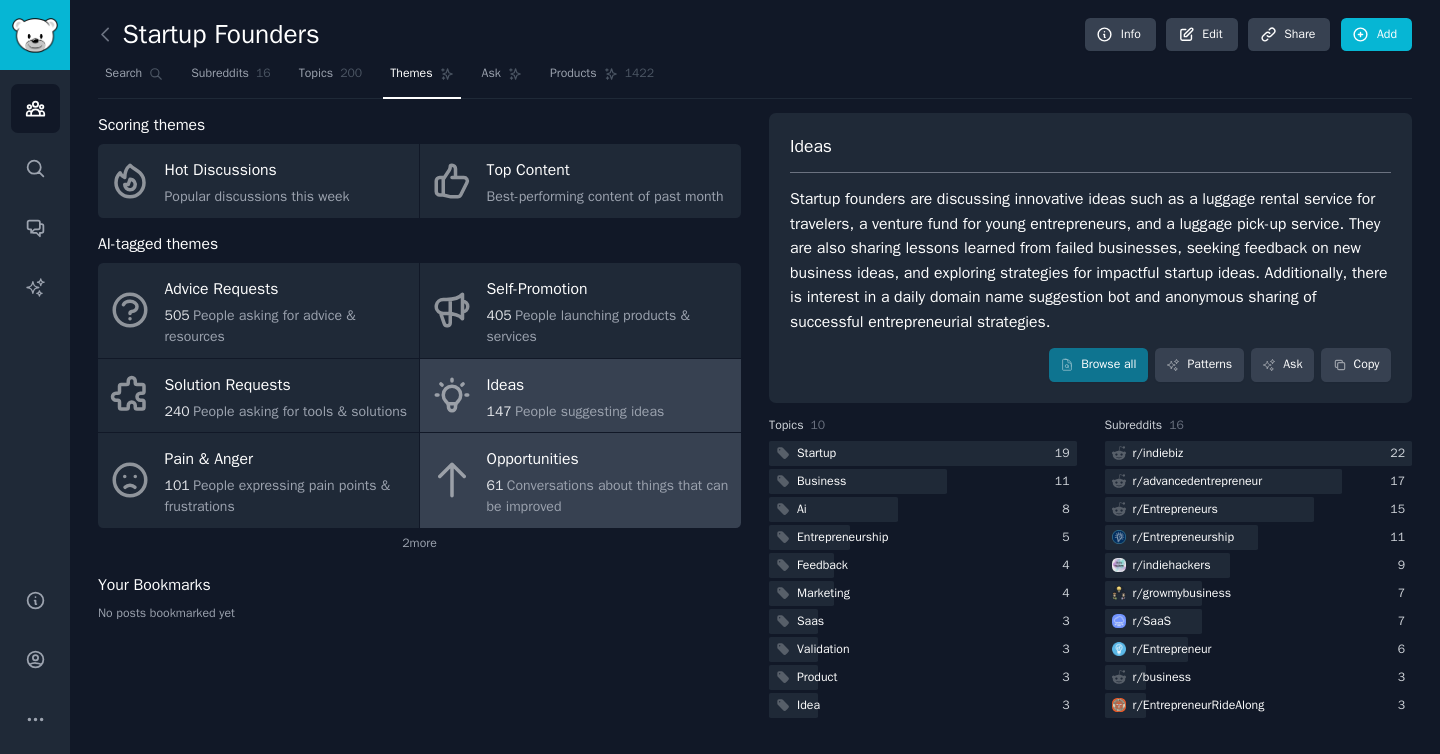 click on "Opportunities" at bounding box center (609, 460) 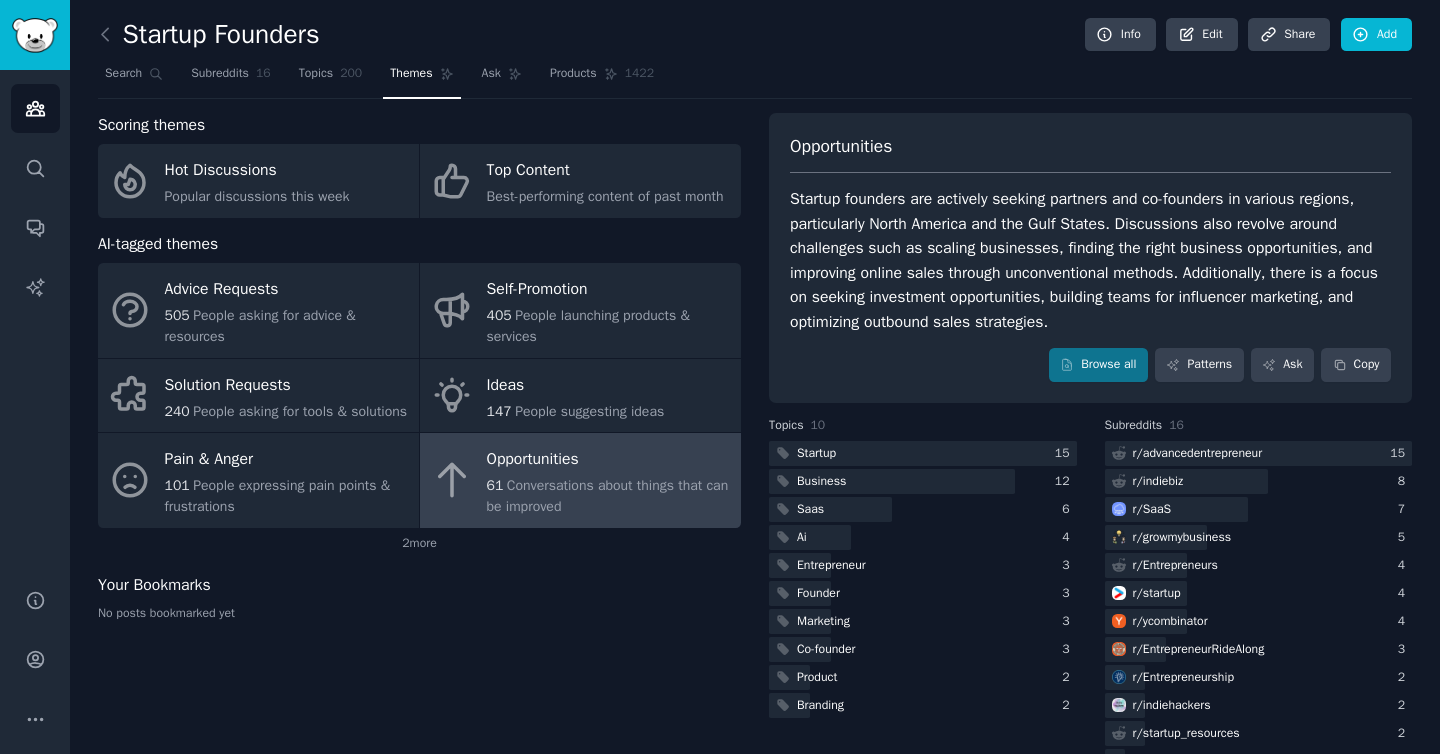 drag, startPoint x: 1001, startPoint y: 193, endPoint x: 1045, endPoint y: 196, distance: 44.102154 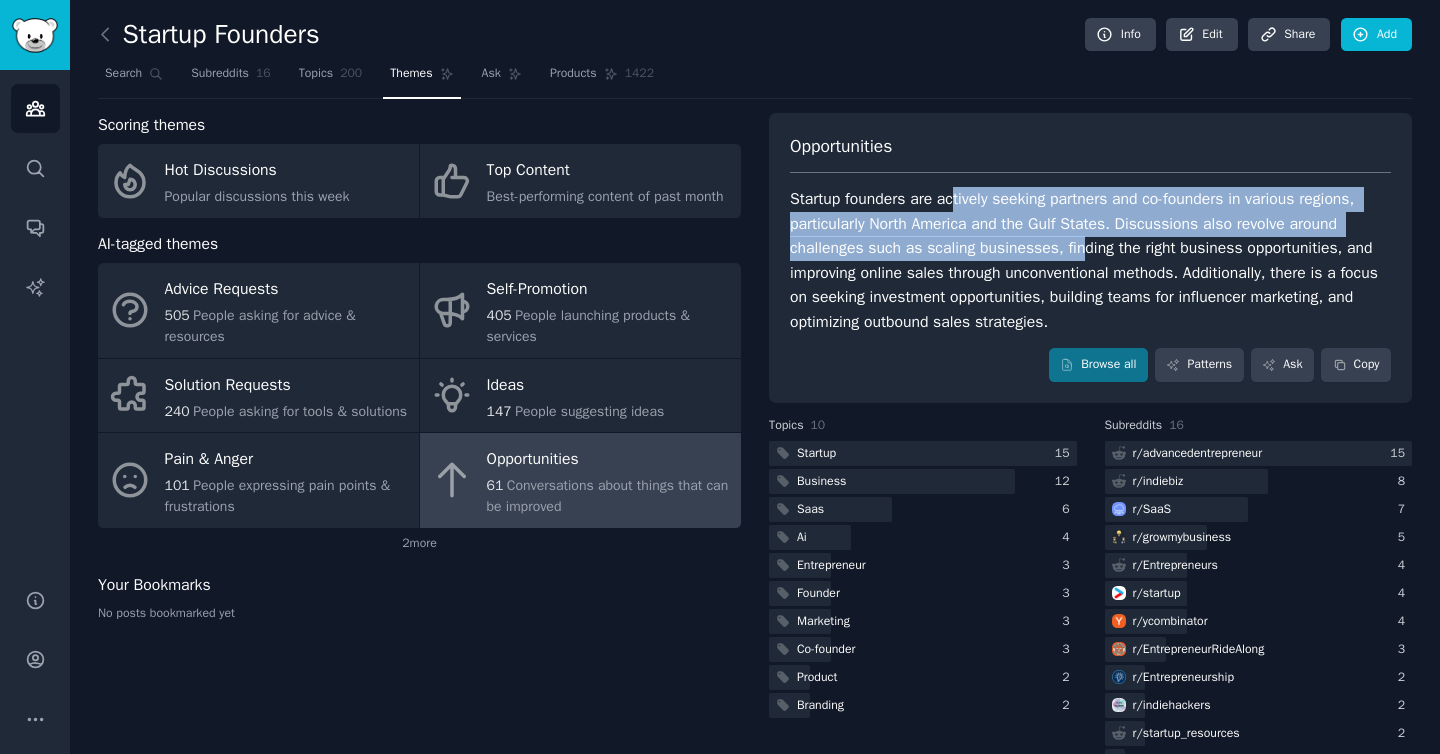drag, startPoint x: 954, startPoint y: 204, endPoint x: 1084, endPoint y: 258, distance: 140.76932 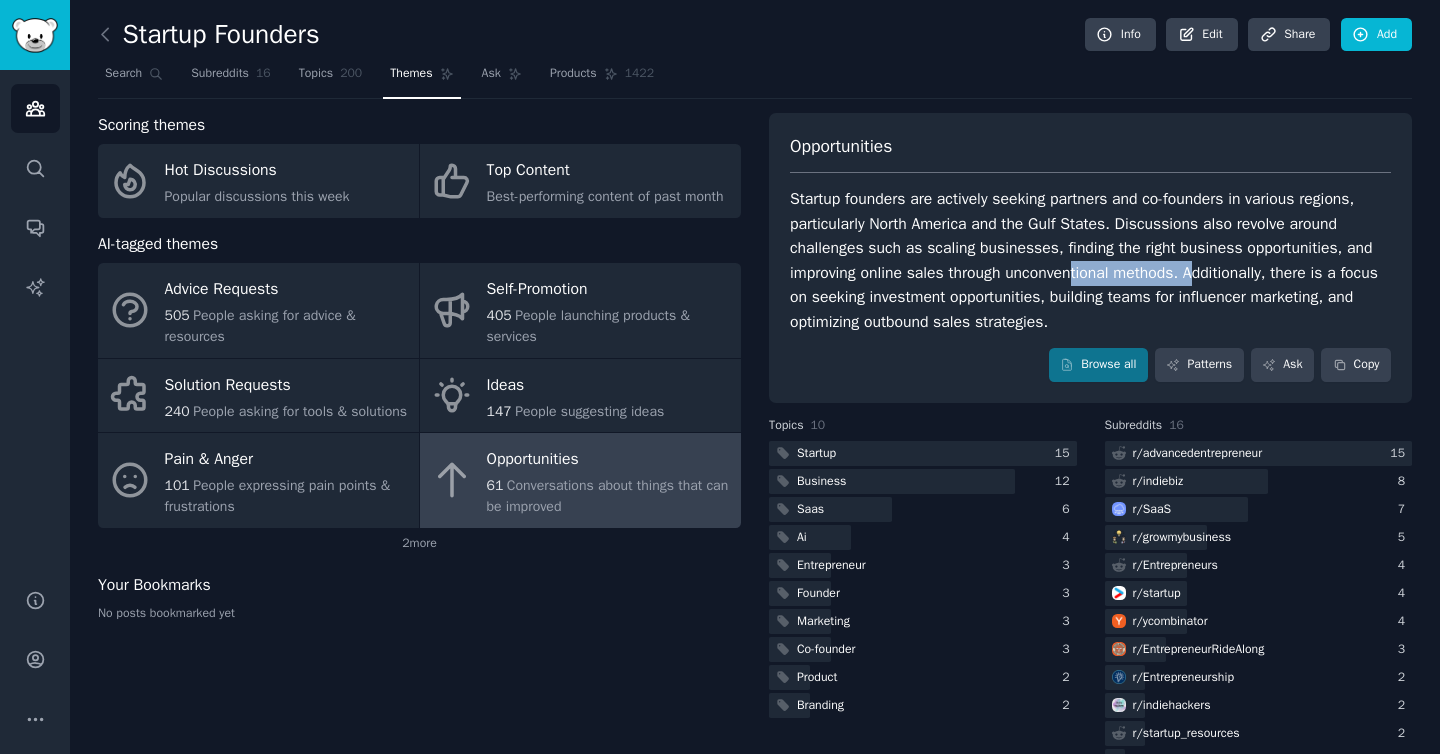 drag, startPoint x: 1079, startPoint y: 279, endPoint x: 1200, endPoint y: 278, distance: 121.004135 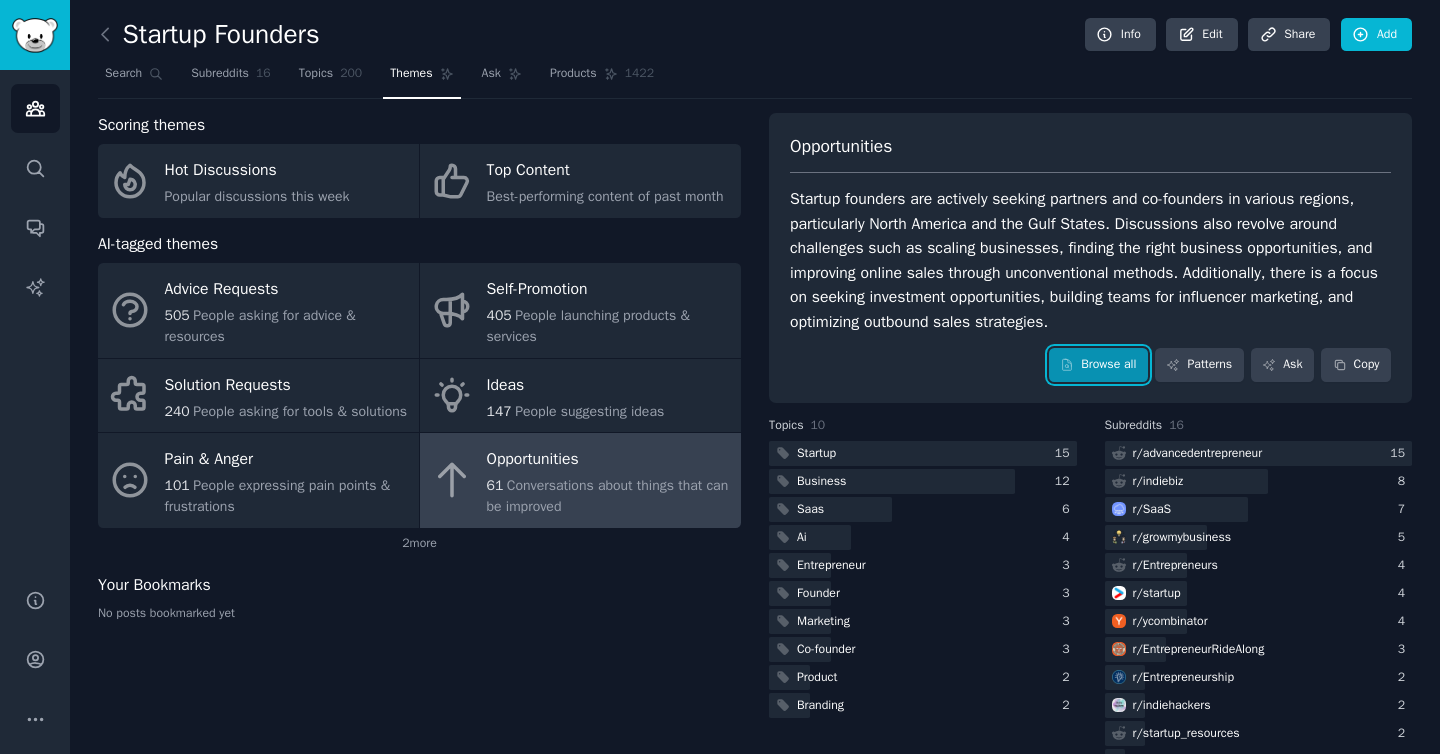 click on "Browse all" at bounding box center [1098, 365] 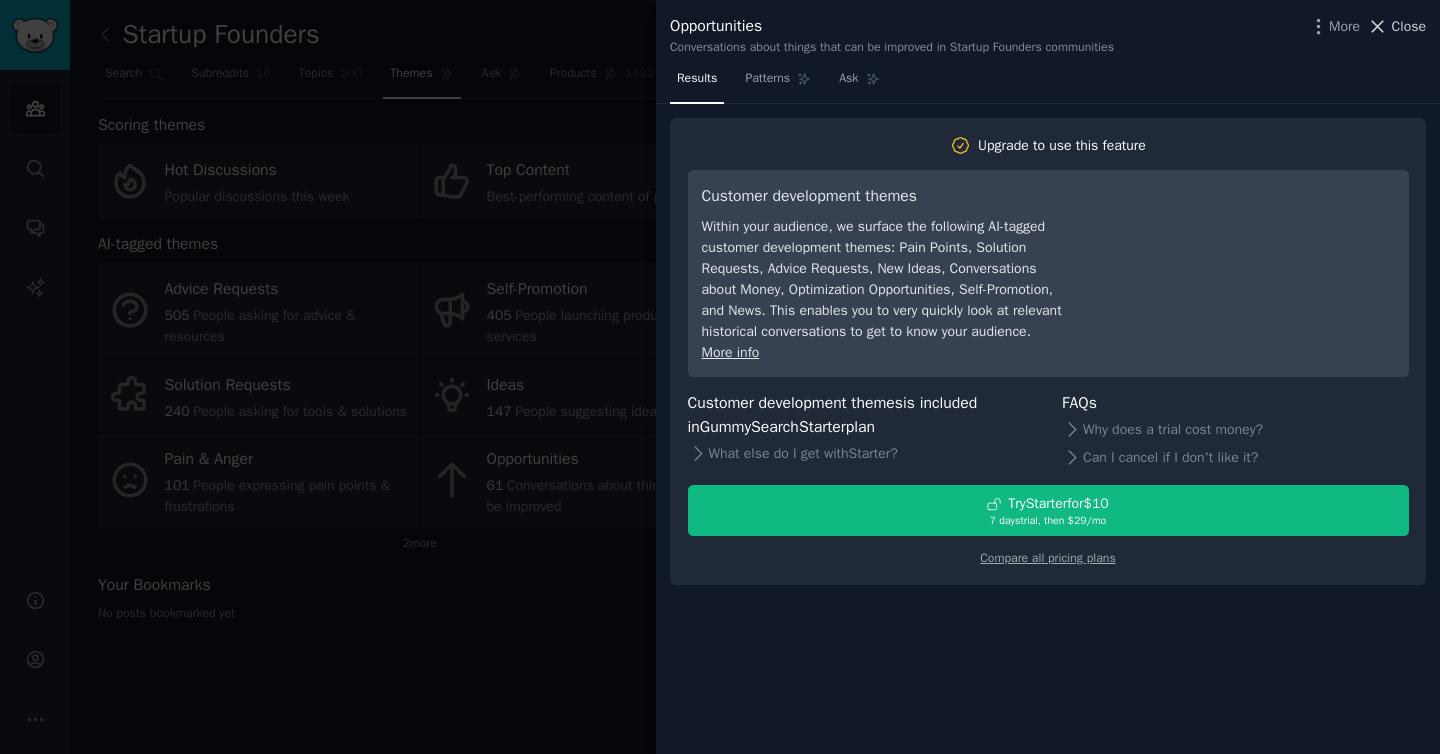 click on "Close" at bounding box center (1409, 26) 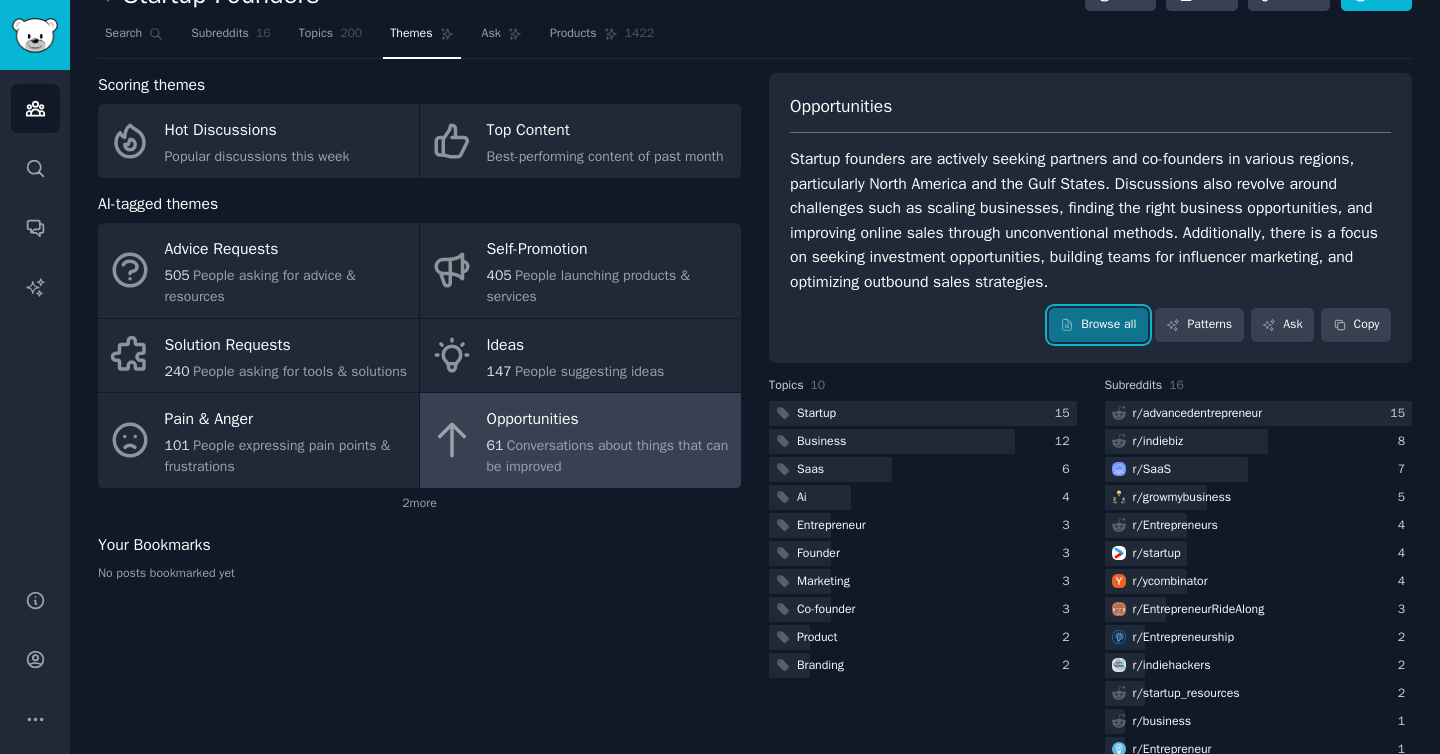 scroll, scrollTop: 41, scrollLeft: 0, axis: vertical 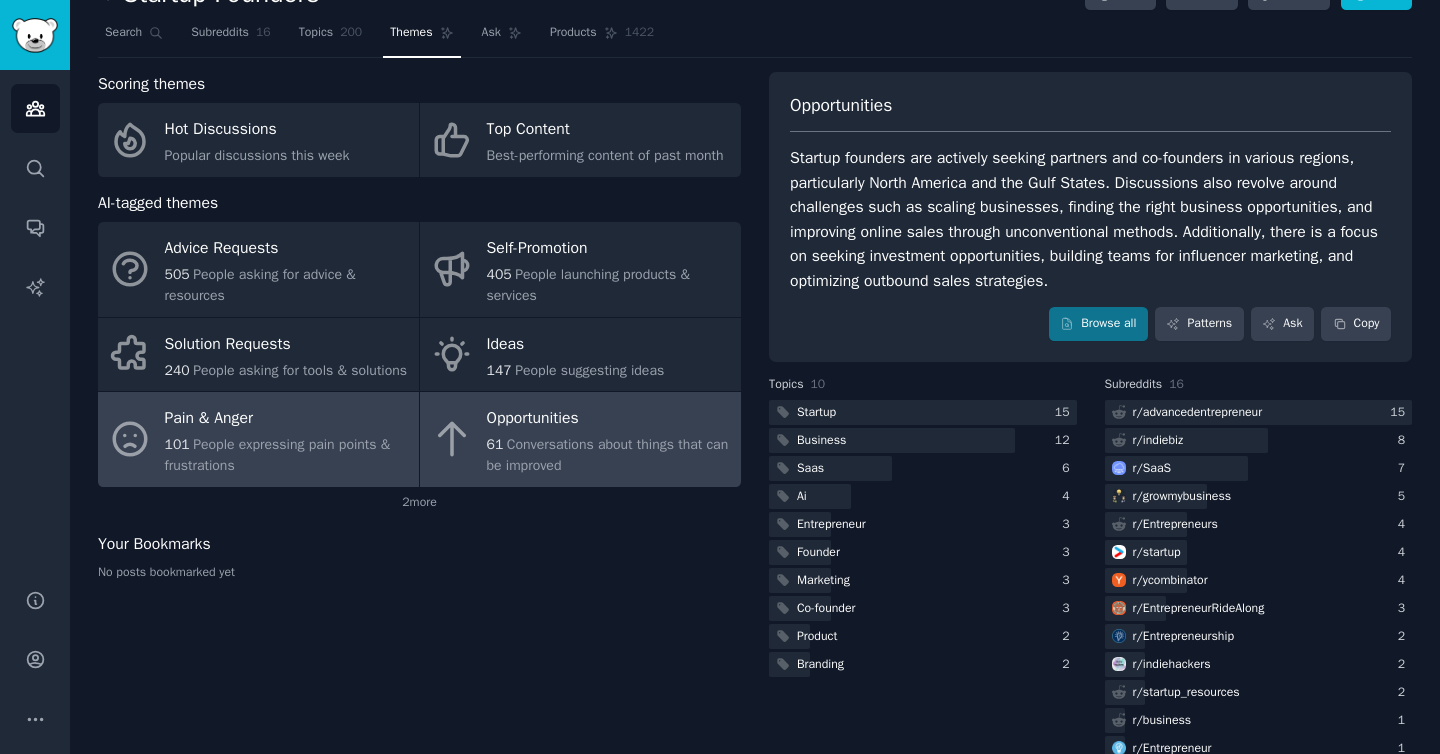 click on "People expressing pain points & frustrations" at bounding box center (278, 455) 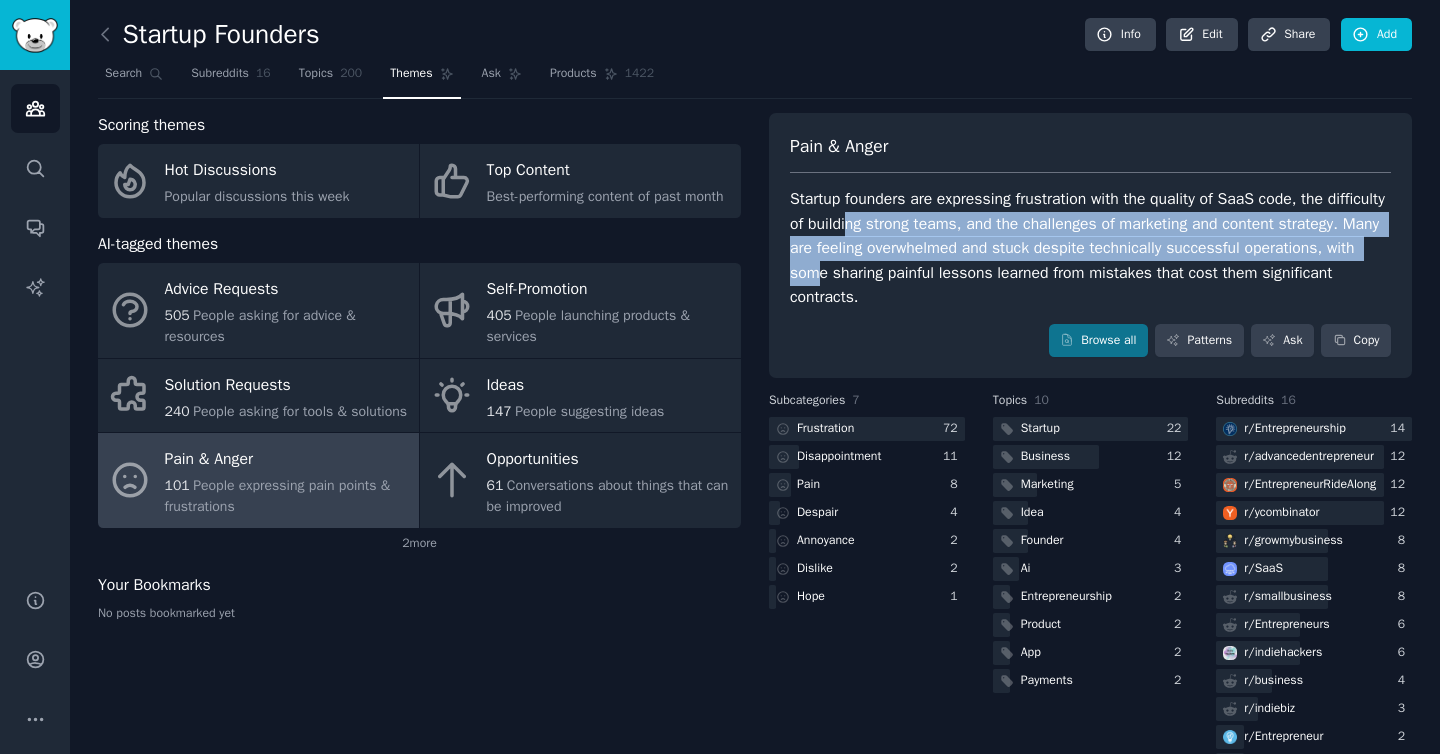 drag, startPoint x: 909, startPoint y: 225, endPoint x: 937, endPoint y: 273, distance: 55.569775 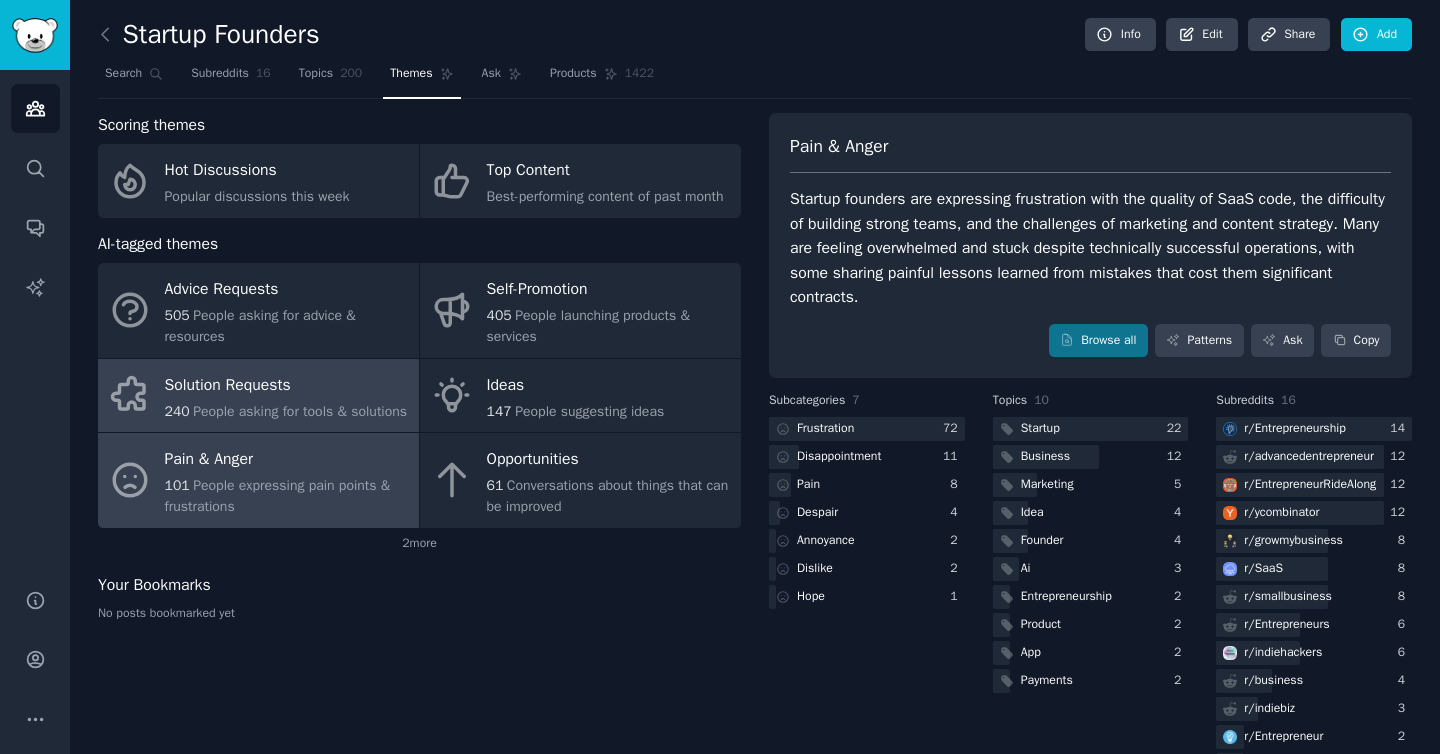 click on "240 People asking for tools & solutions" at bounding box center (286, 411) 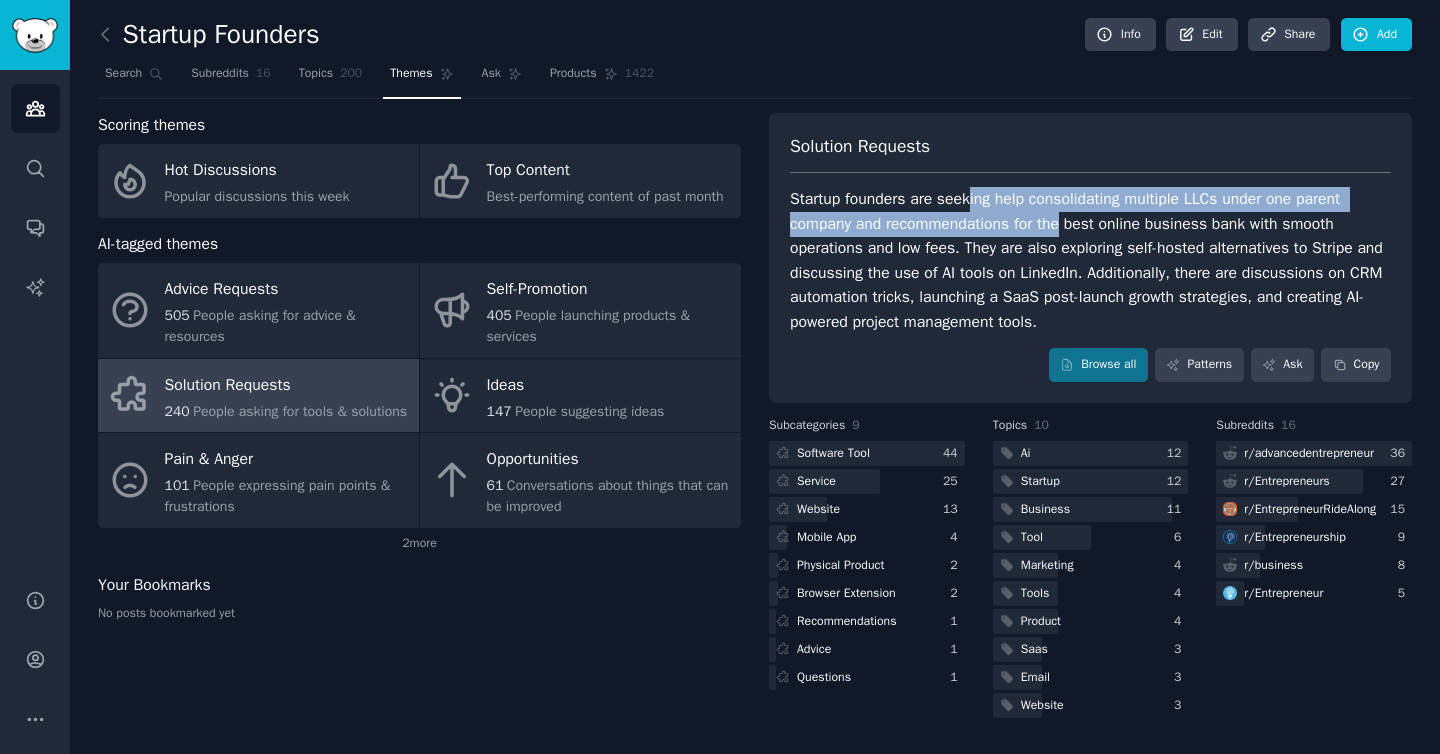 drag, startPoint x: 971, startPoint y: 202, endPoint x: 1072, endPoint y: 232, distance: 105.36128 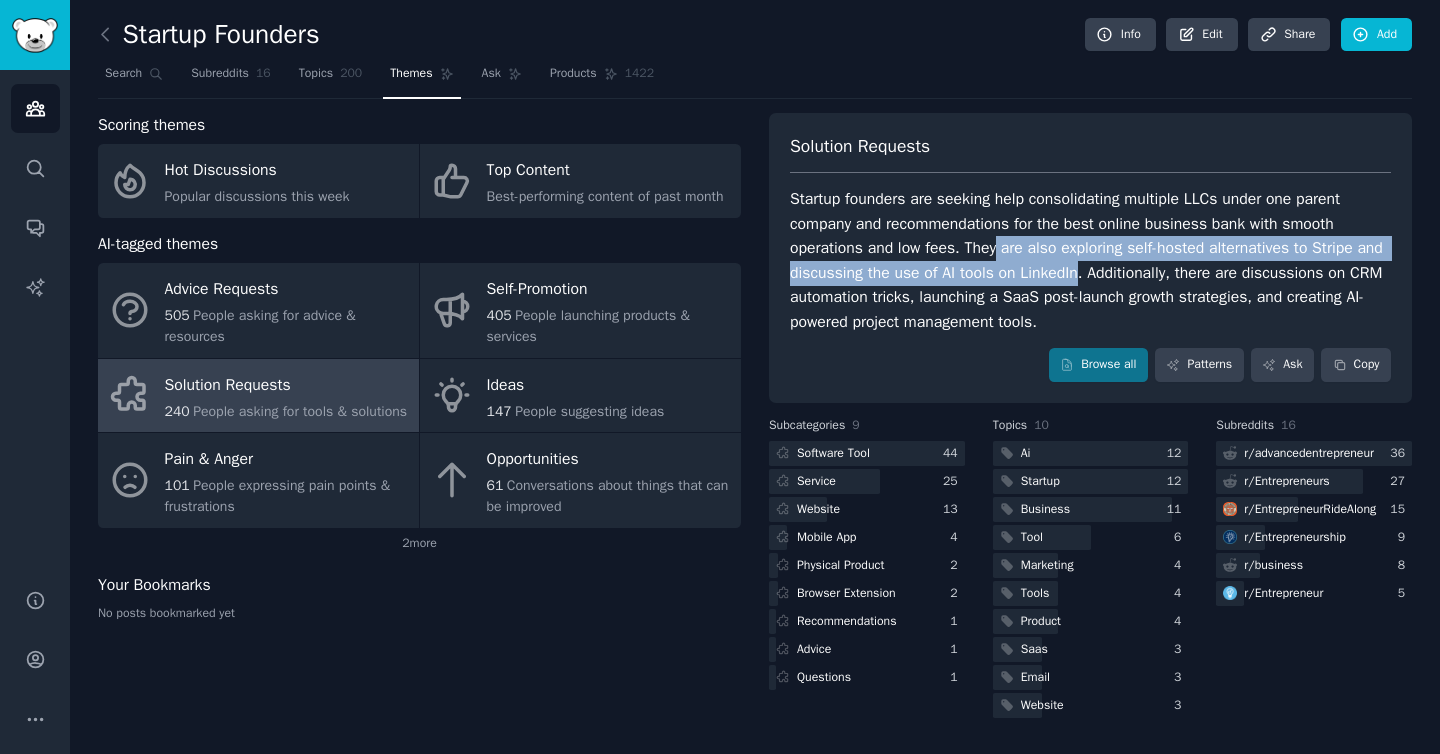 drag, startPoint x: 1001, startPoint y: 256, endPoint x: 1113, endPoint y: 275, distance: 113.600174 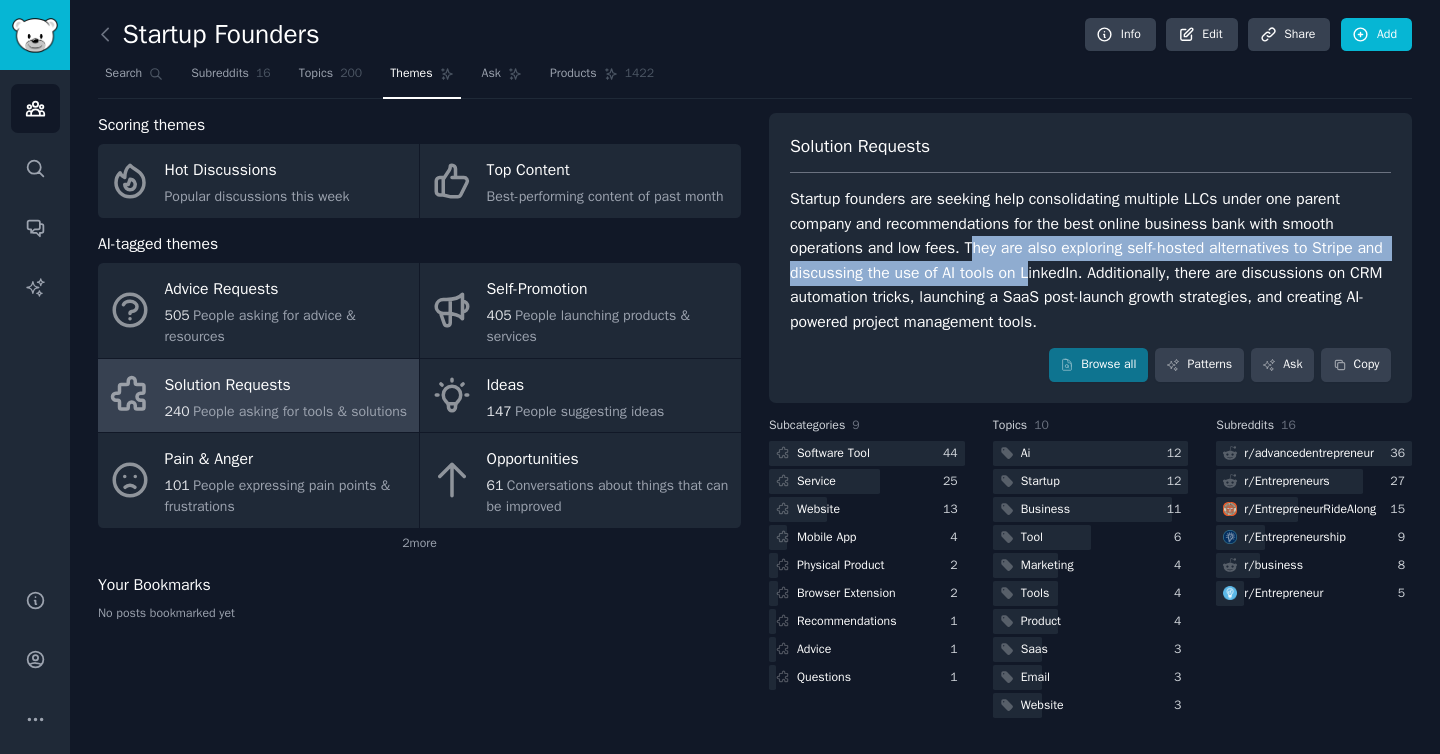drag, startPoint x: 979, startPoint y: 255, endPoint x: 1063, endPoint y: 272, distance: 85.70297 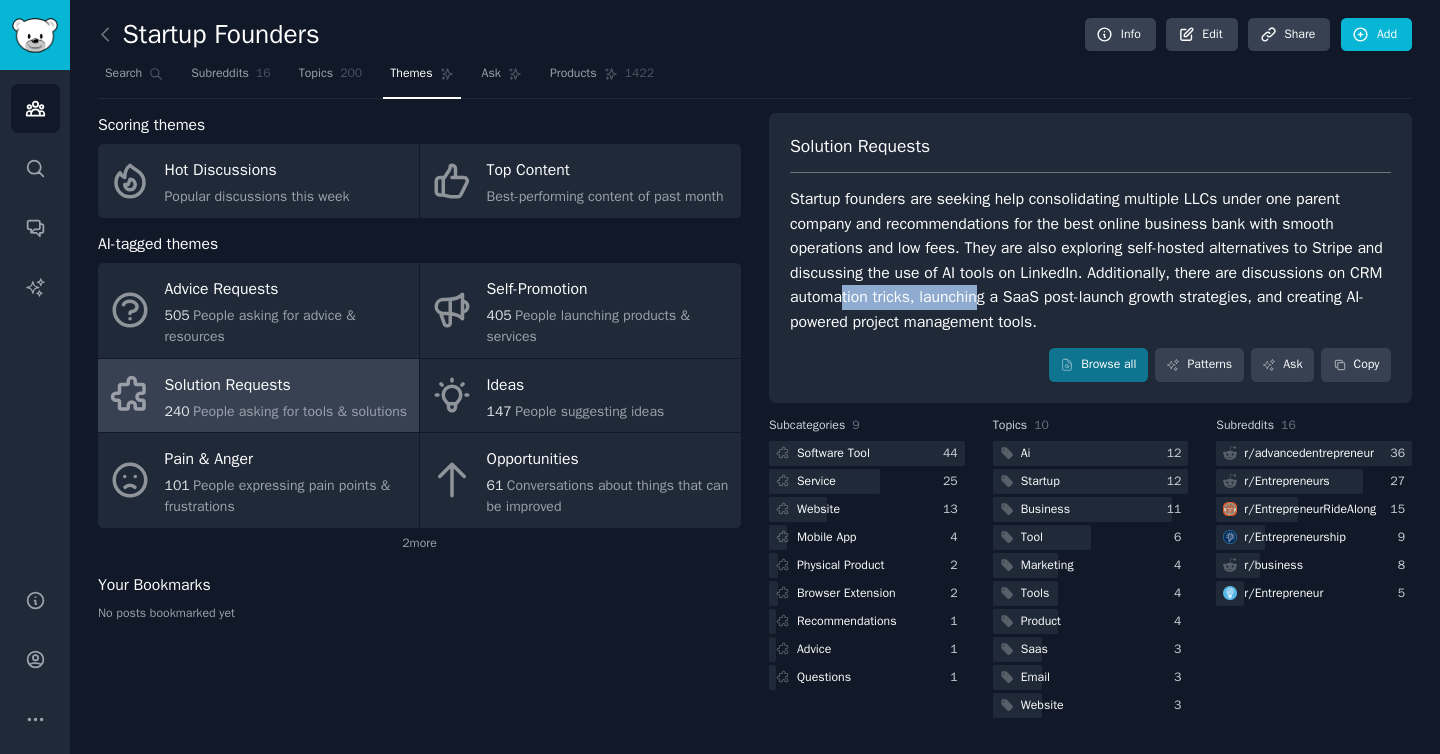 drag, startPoint x: 878, startPoint y: 304, endPoint x: 1016, endPoint y: 300, distance: 138.05795 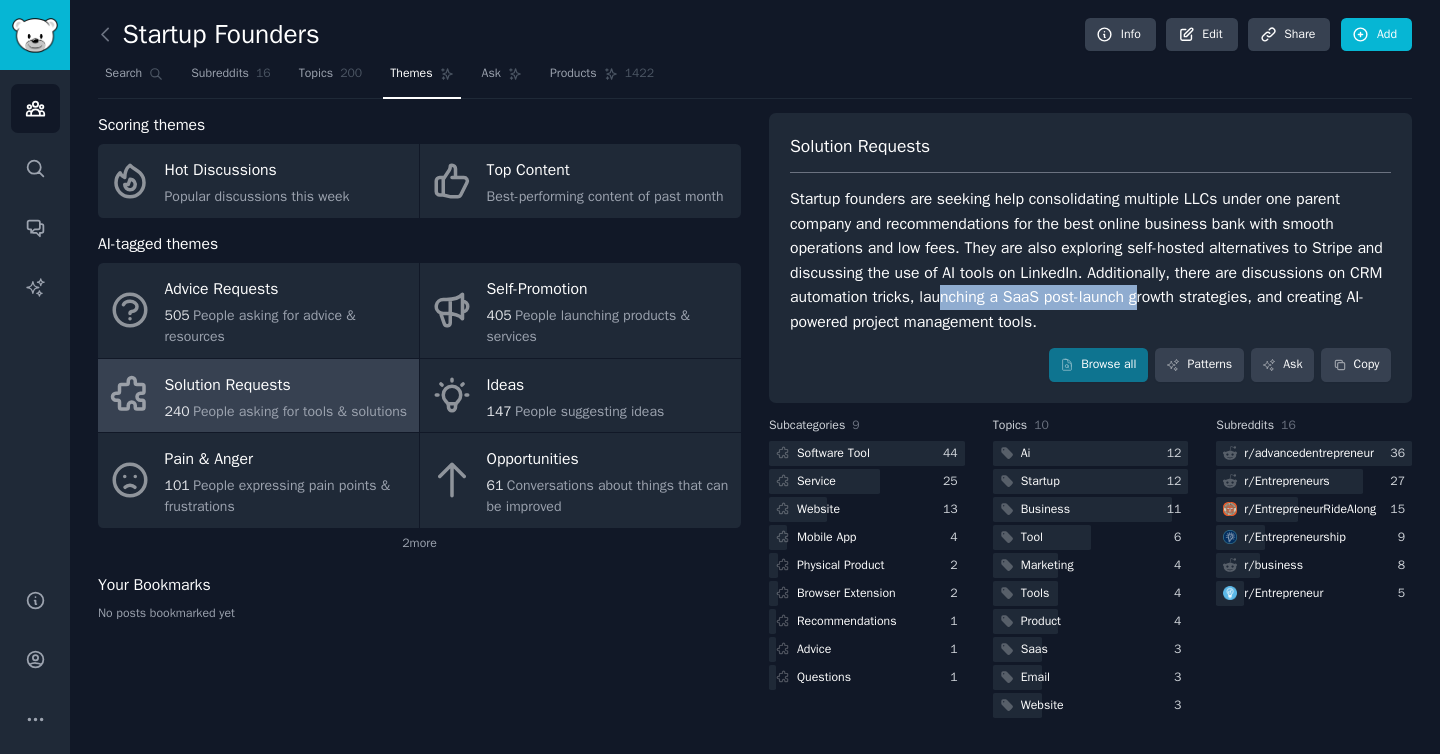 drag, startPoint x: 986, startPoint y: 306, endPoint x: 1188, endPoint y: 293, distance: 202.41788 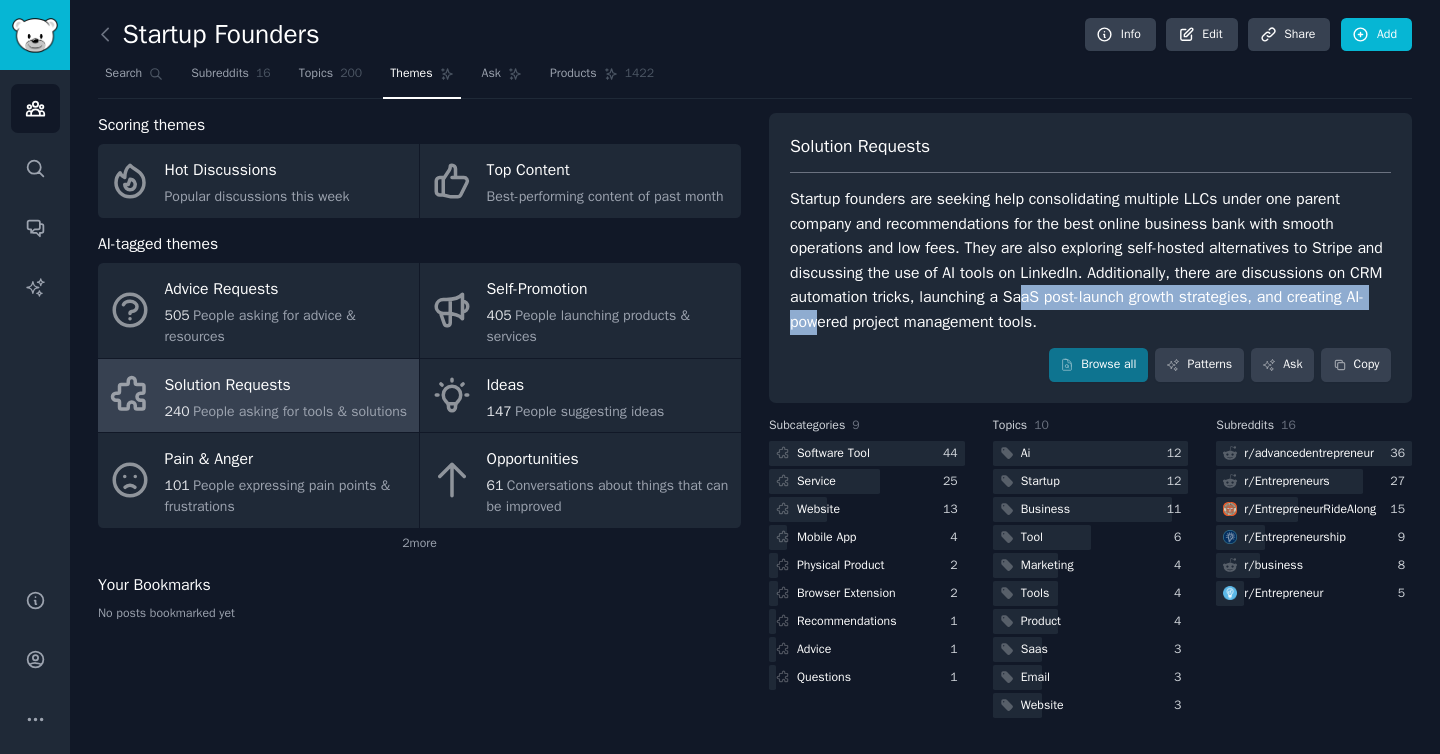 drag, startPoint x: 900, startPoint y: 327, endPoint x: 1061, endPoint y: 309, distance: 162.00308 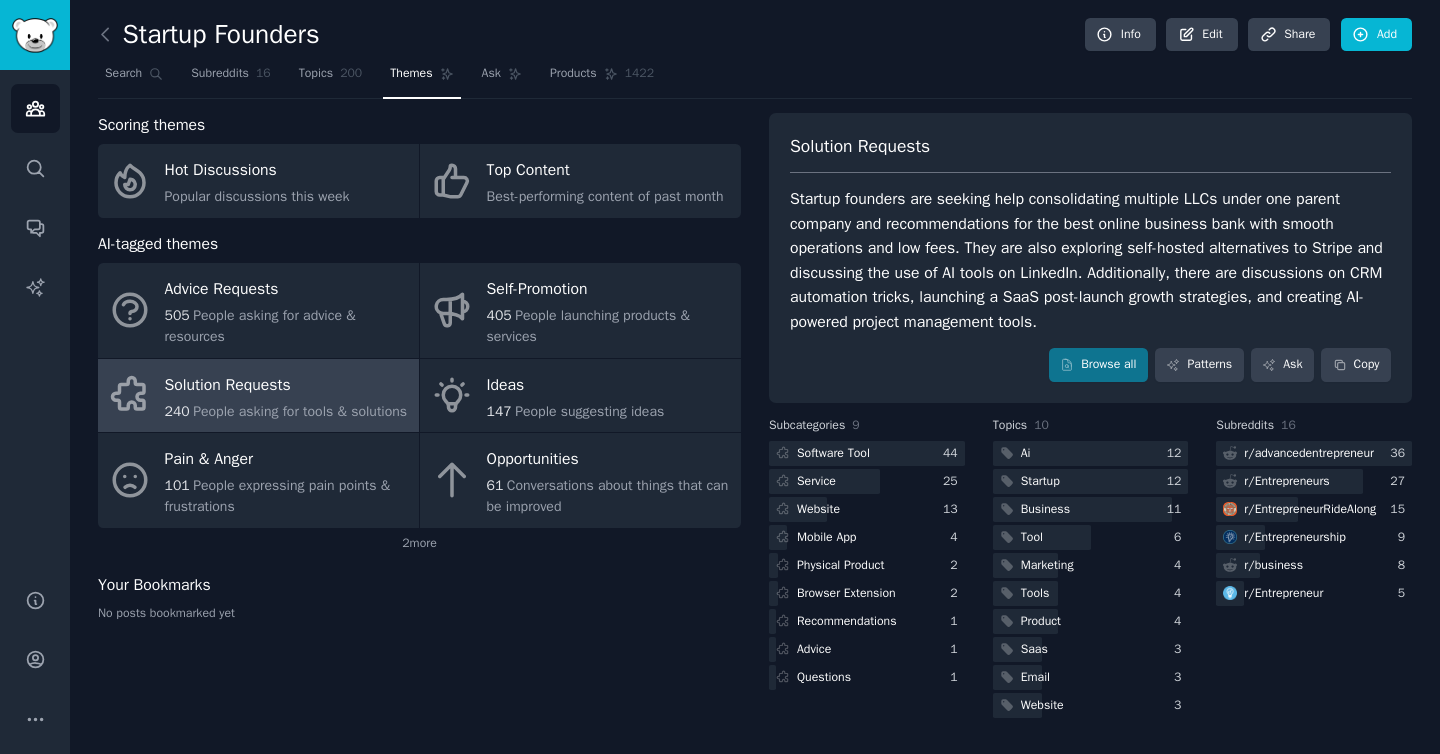 click on "Startup founders are seeking help consolidating multiple LLCs under one parent company and recommendations for the best online business bank with smooth operations and low fees. They are also exploring self-hosted alternatives to Stripe and discussing the use of AI tools on LinkedIn. Additionally, there are discussions on CRM automation tricks, launching a SaaS post-launch growth strategies, and creating AI-powered project management tools." at bounding box center (1090, 260) 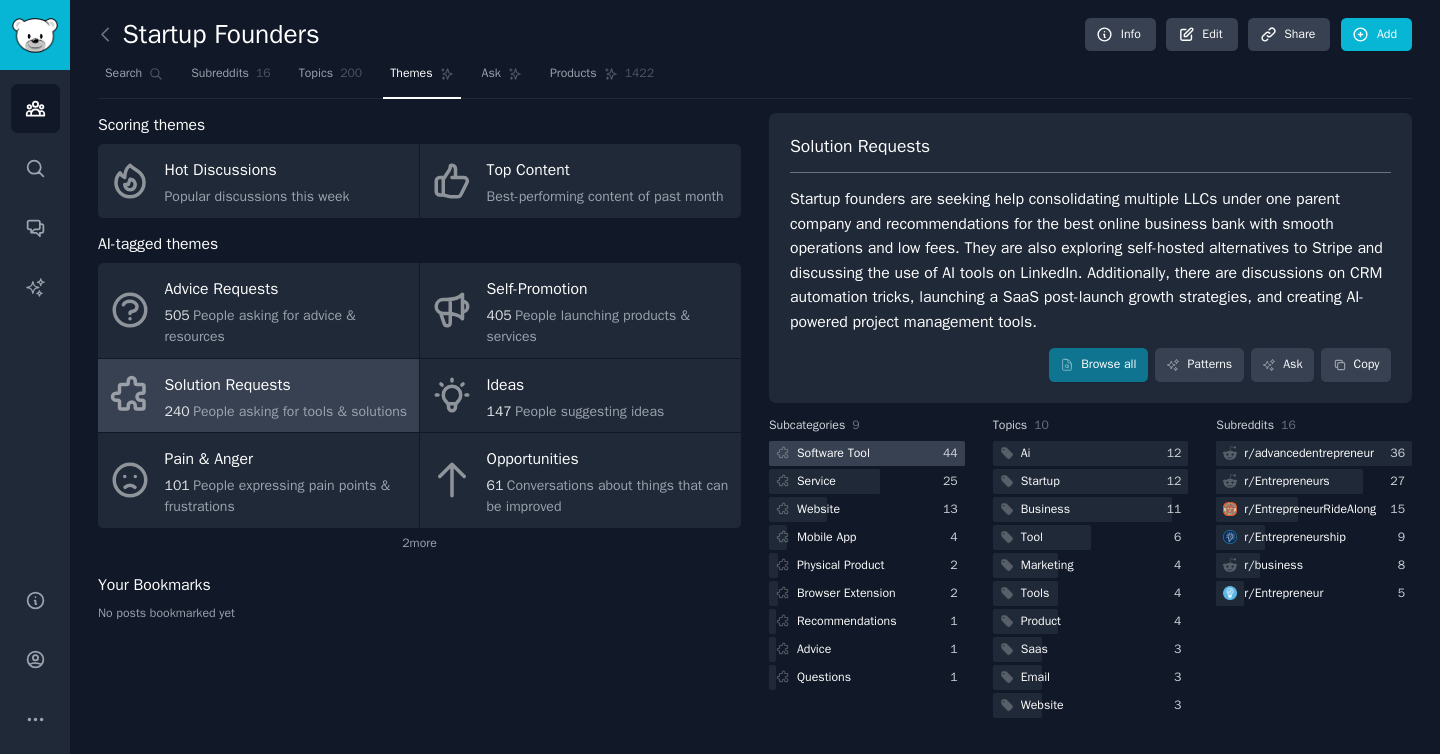 click on "Software Tool" at bounding box center [833, 454] 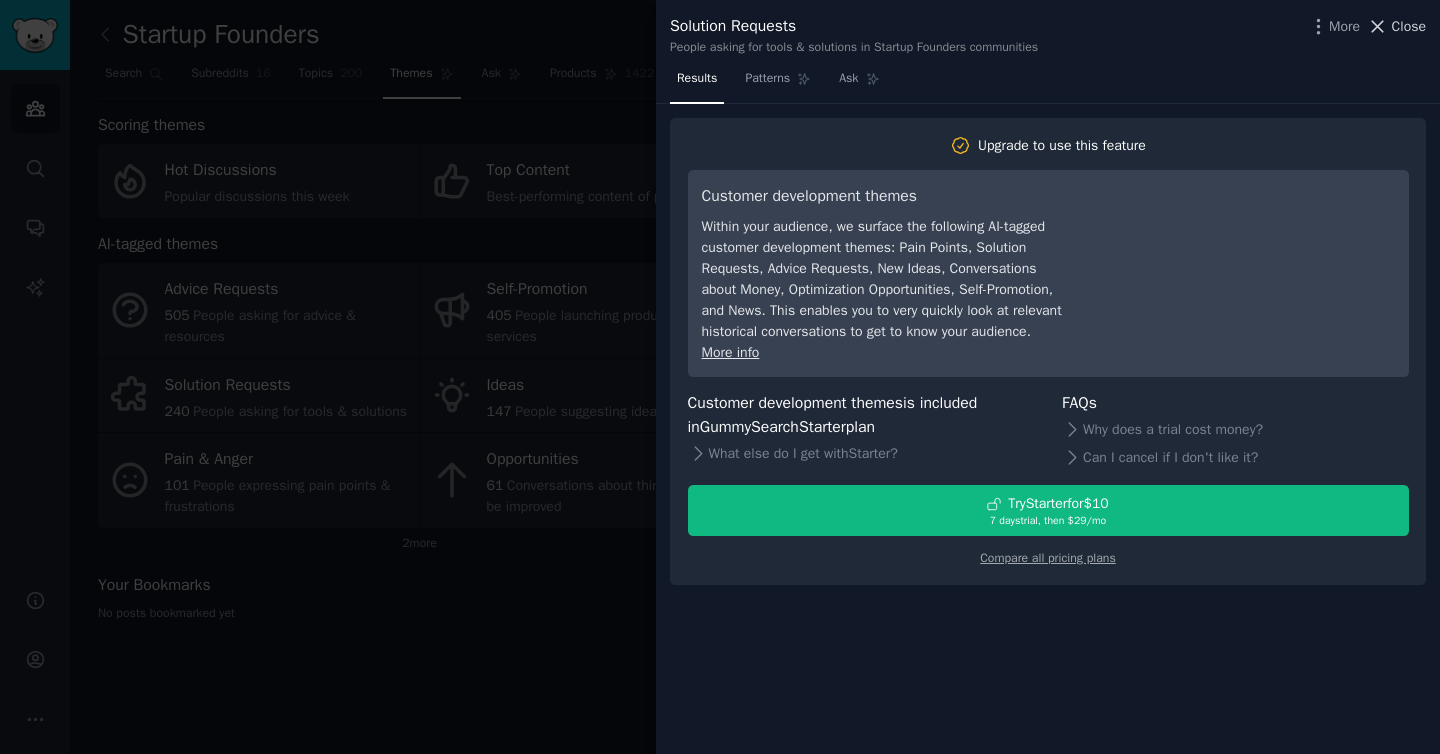 click on "Close" at bounding box center [1409, 26] 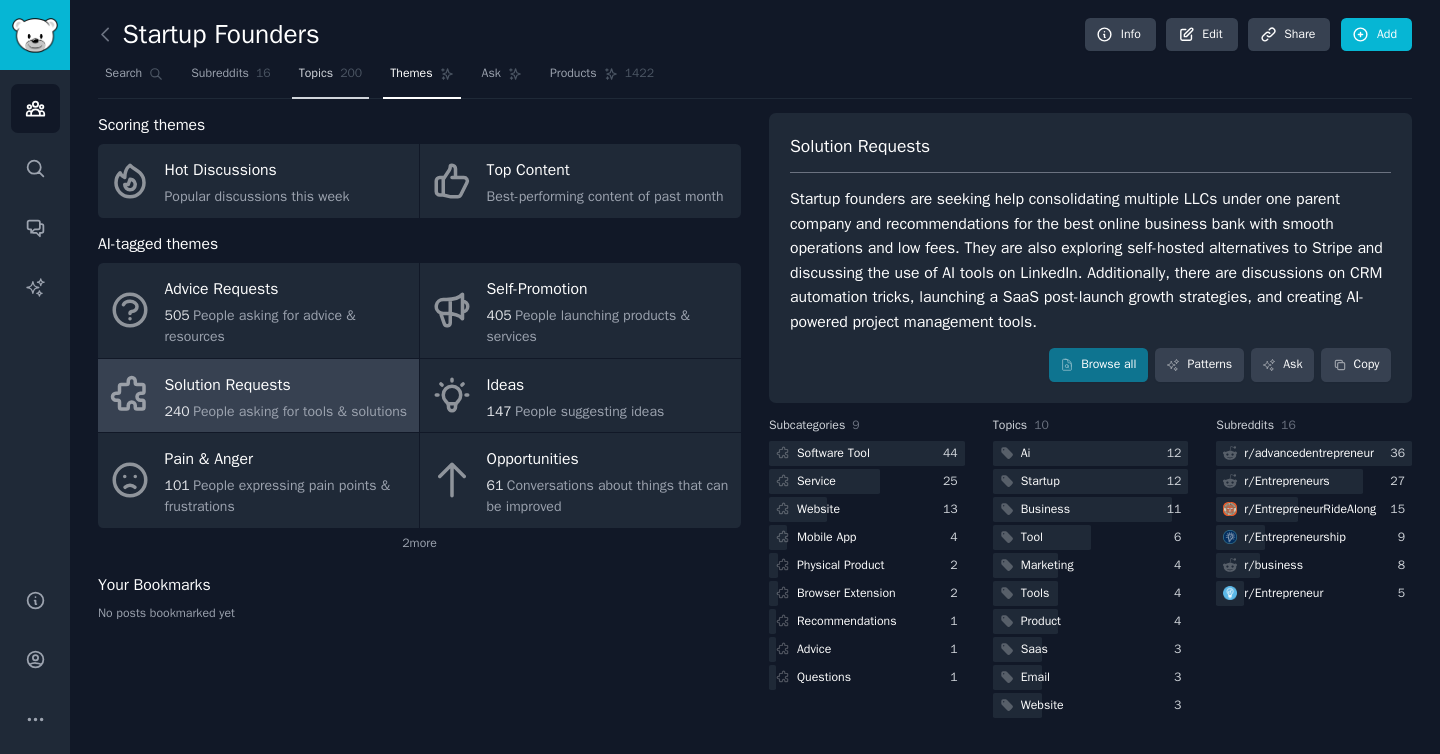 click on "200" 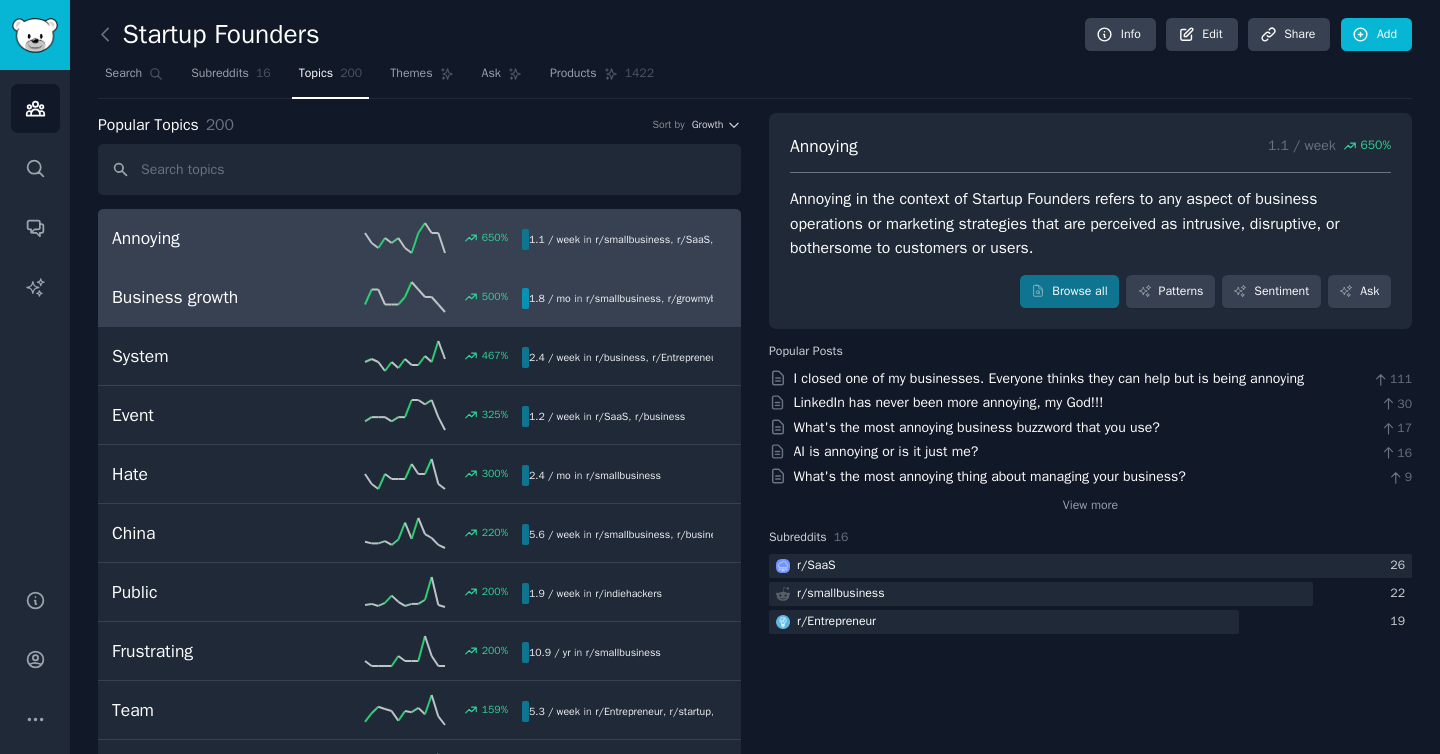 click on "1.8 / mo" at bounding box center (550, 298) 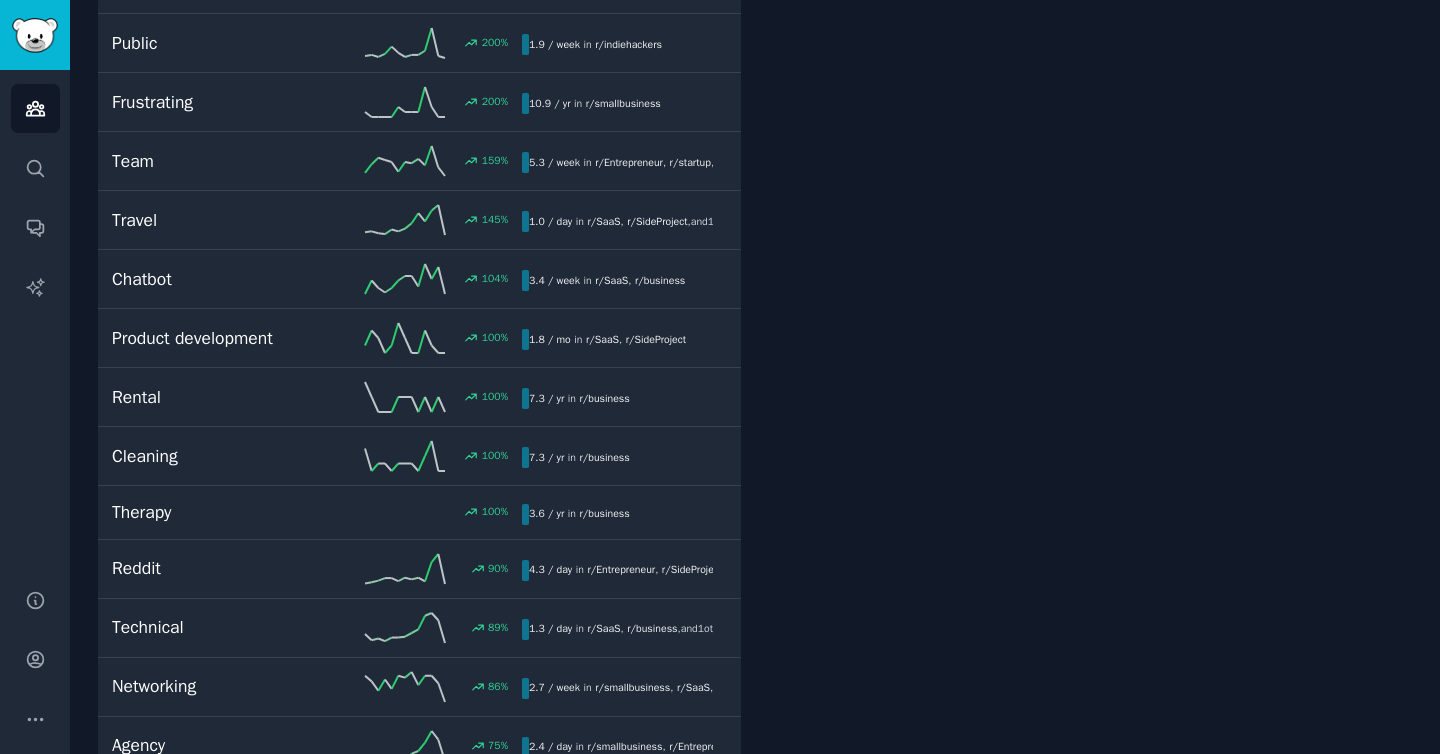scroll, scrollTop: 0, scrollLeft: 0, axis: both 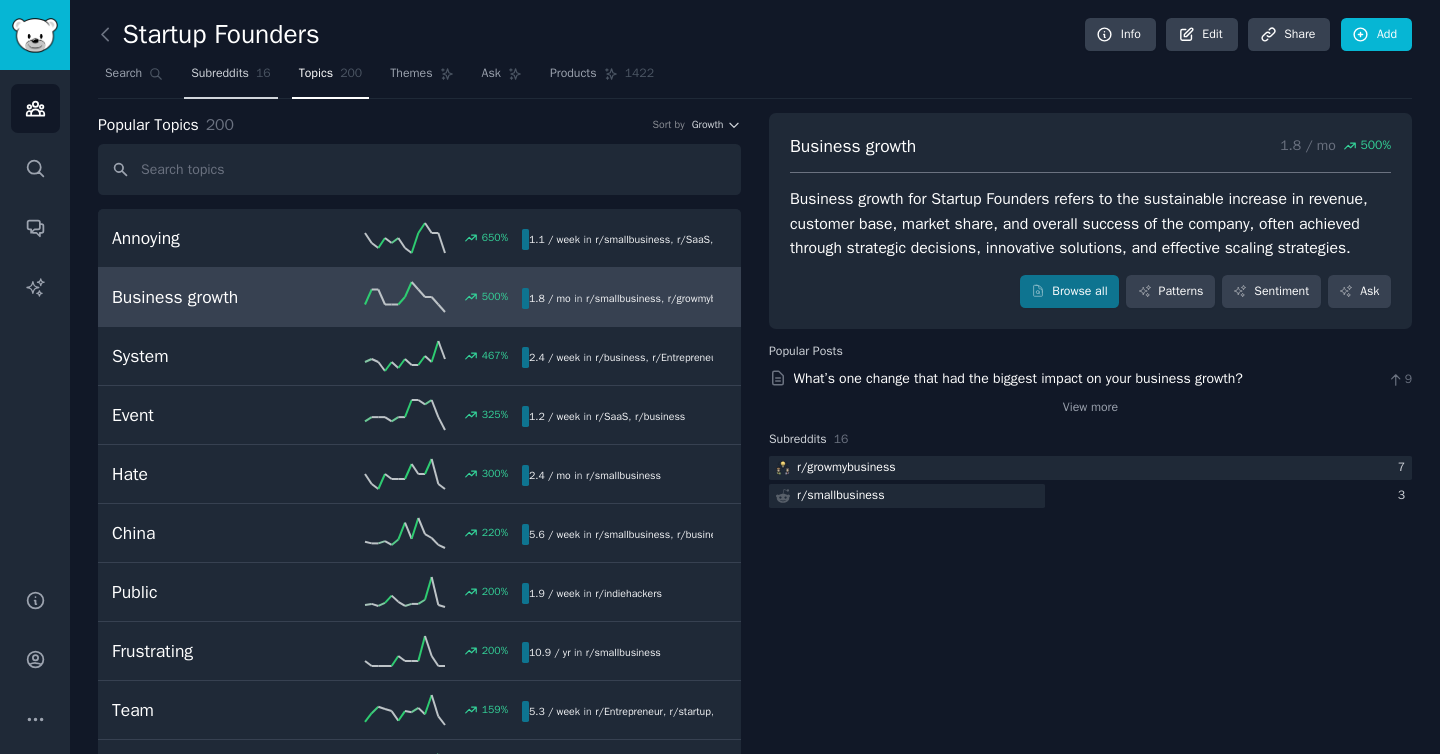 click on "Subreddits" at bounding box center [220, 74] 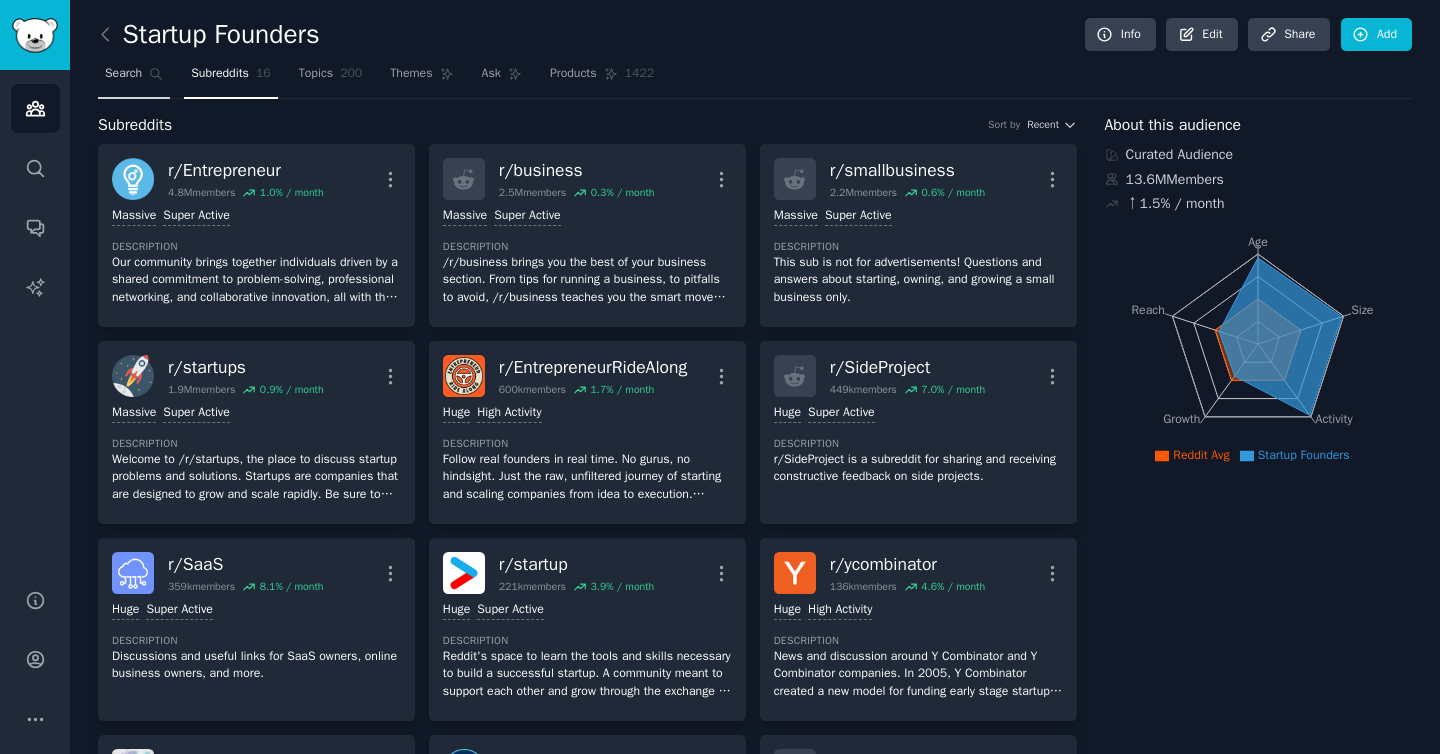 click on "Search" at bounding box center (134, 78) 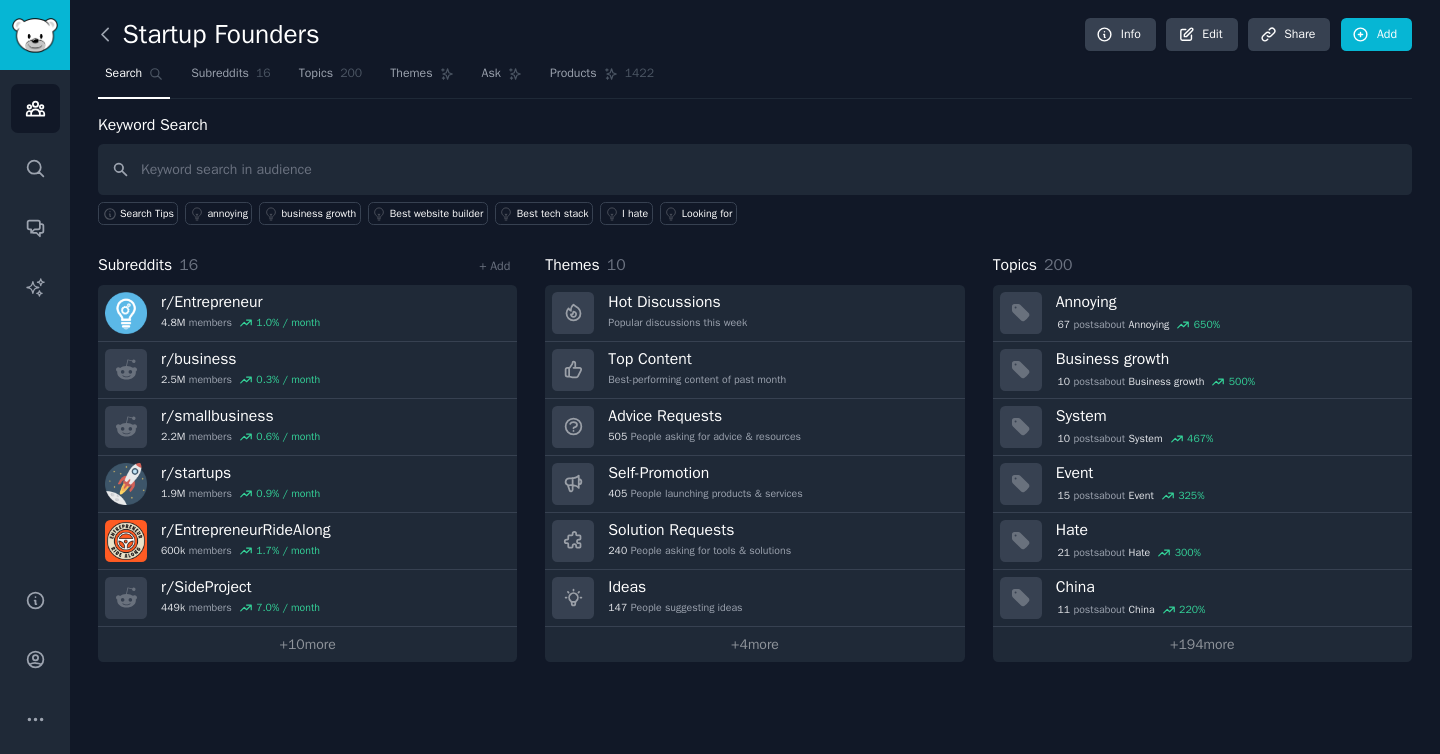 click 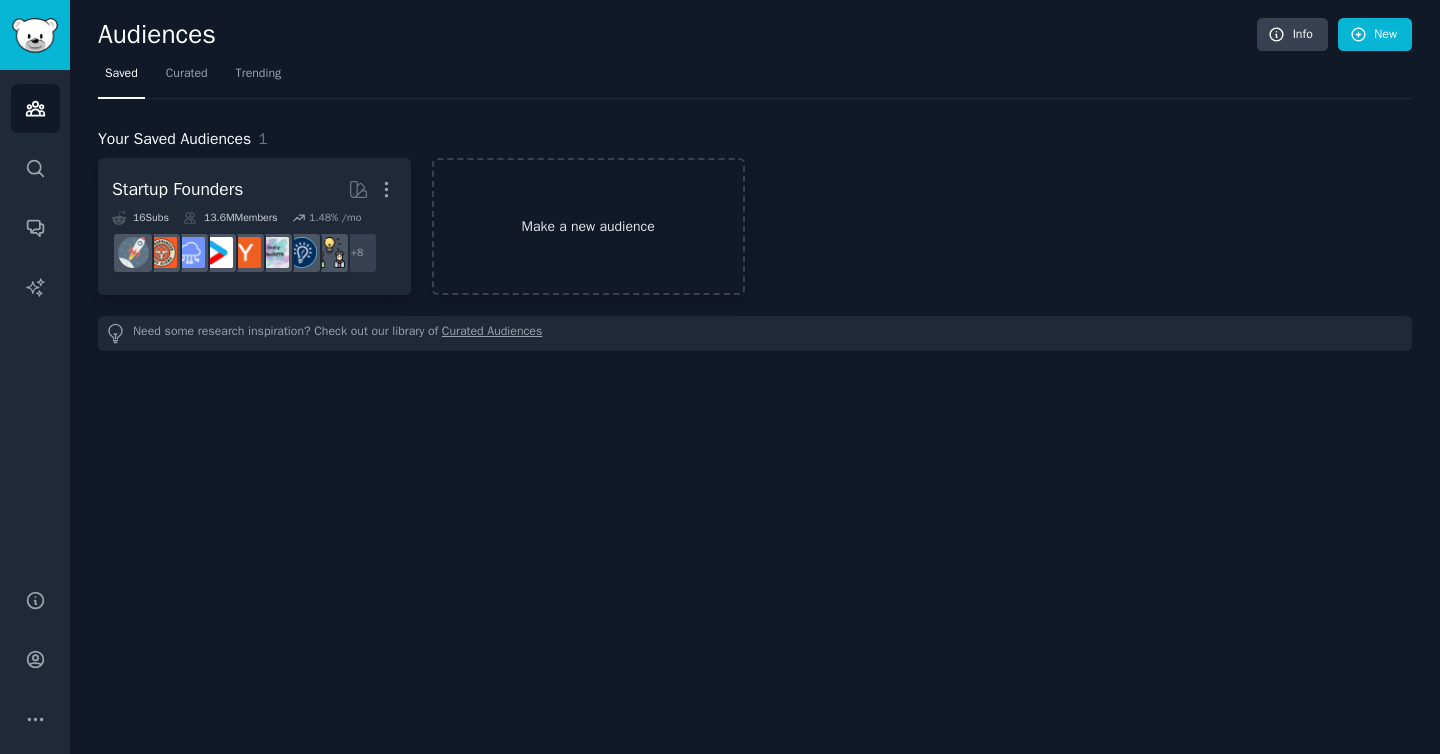click on "Make a new audience" at bounding box center (588, 226) 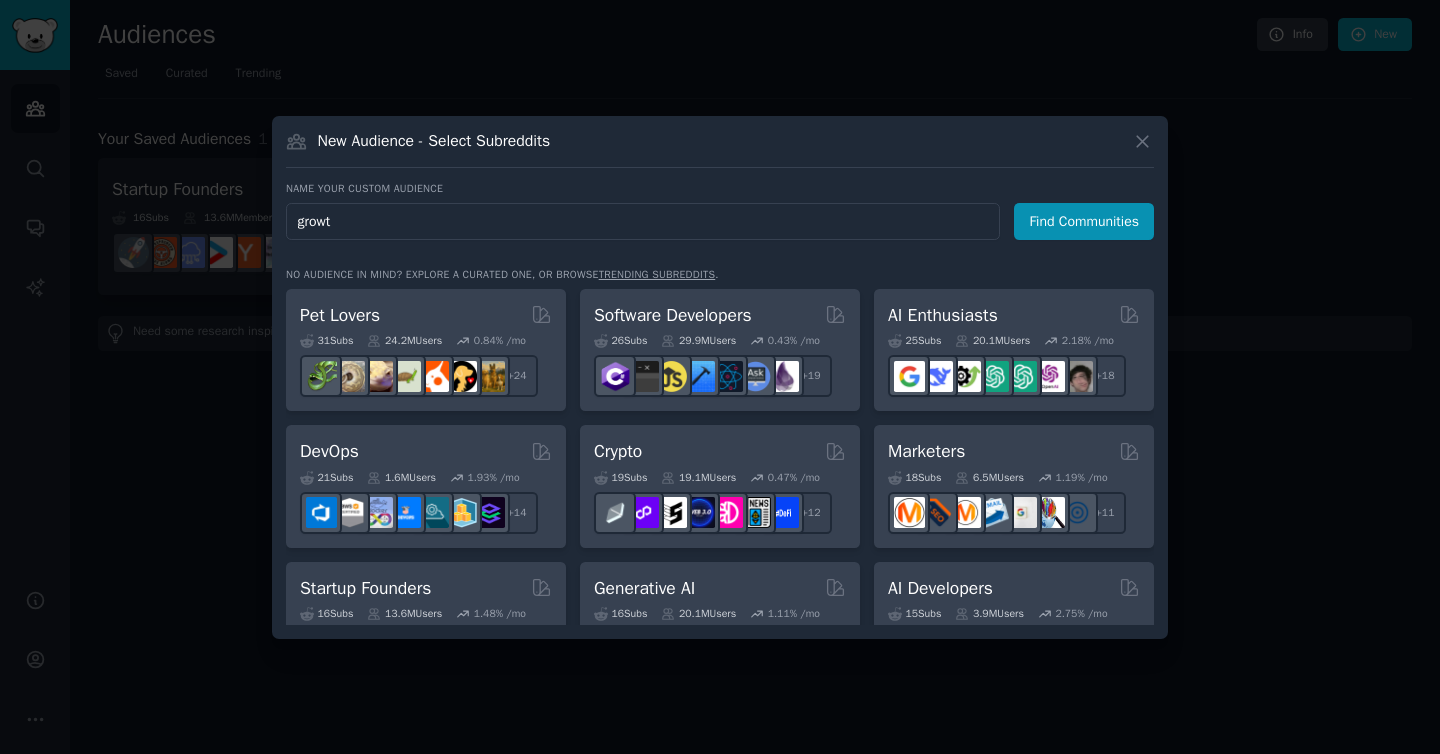 type on "growth" 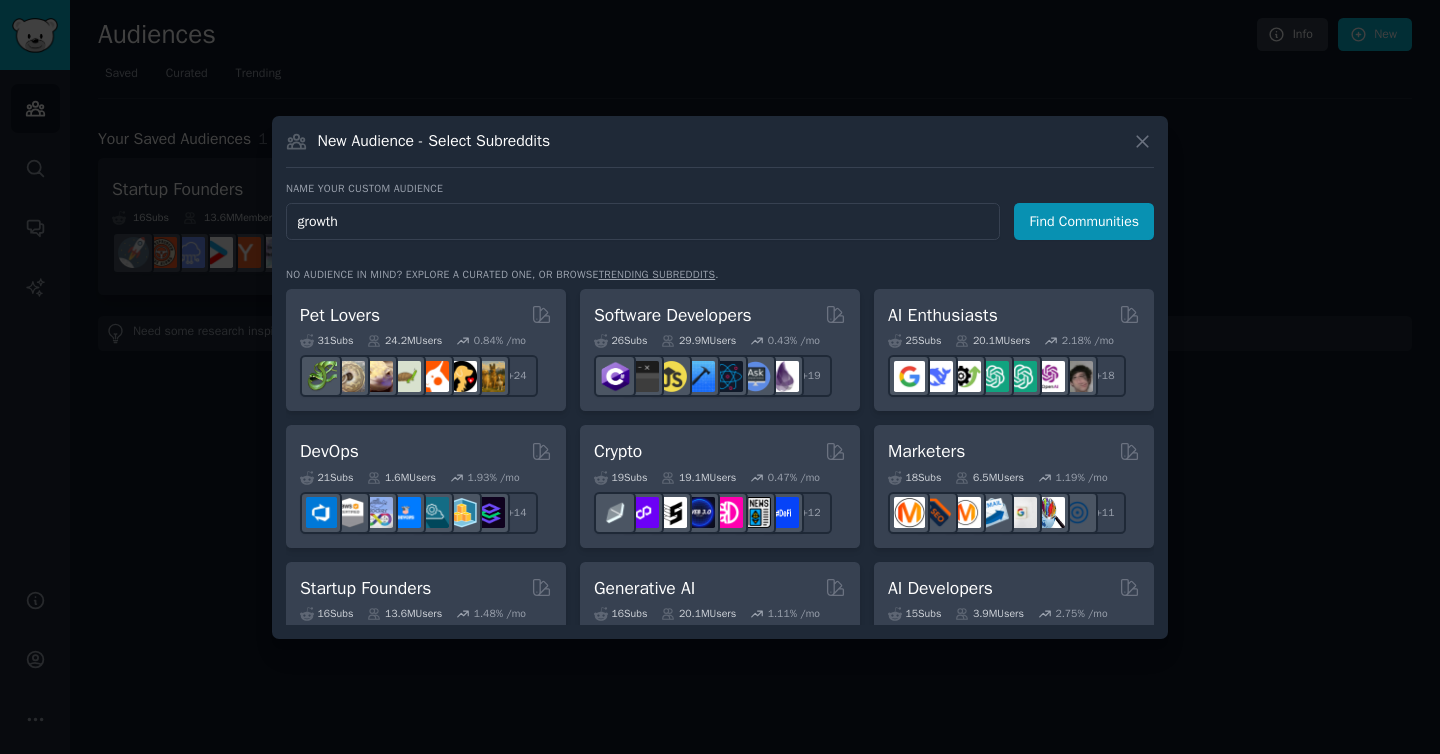 type 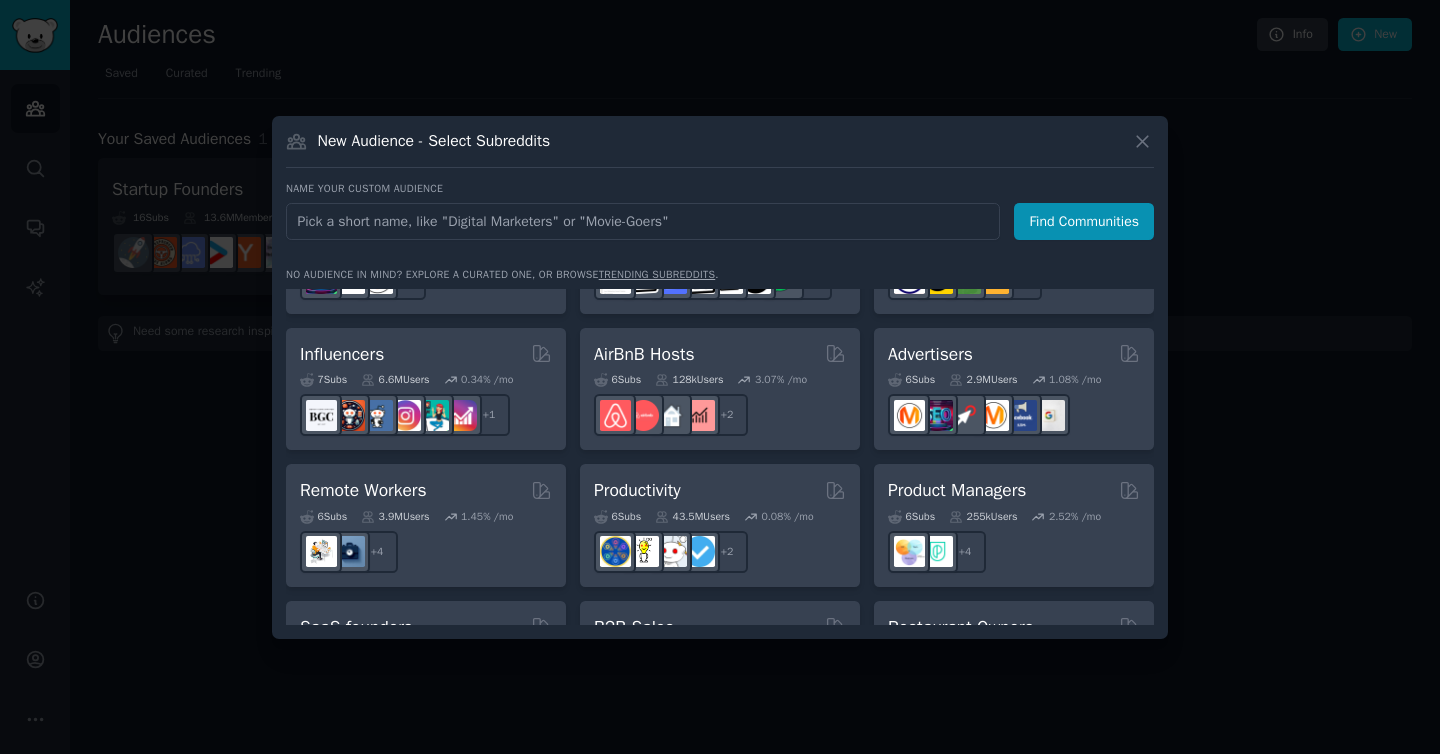 scroll, scrollTop: 1323, scrollLeft: 0, axis: vertical 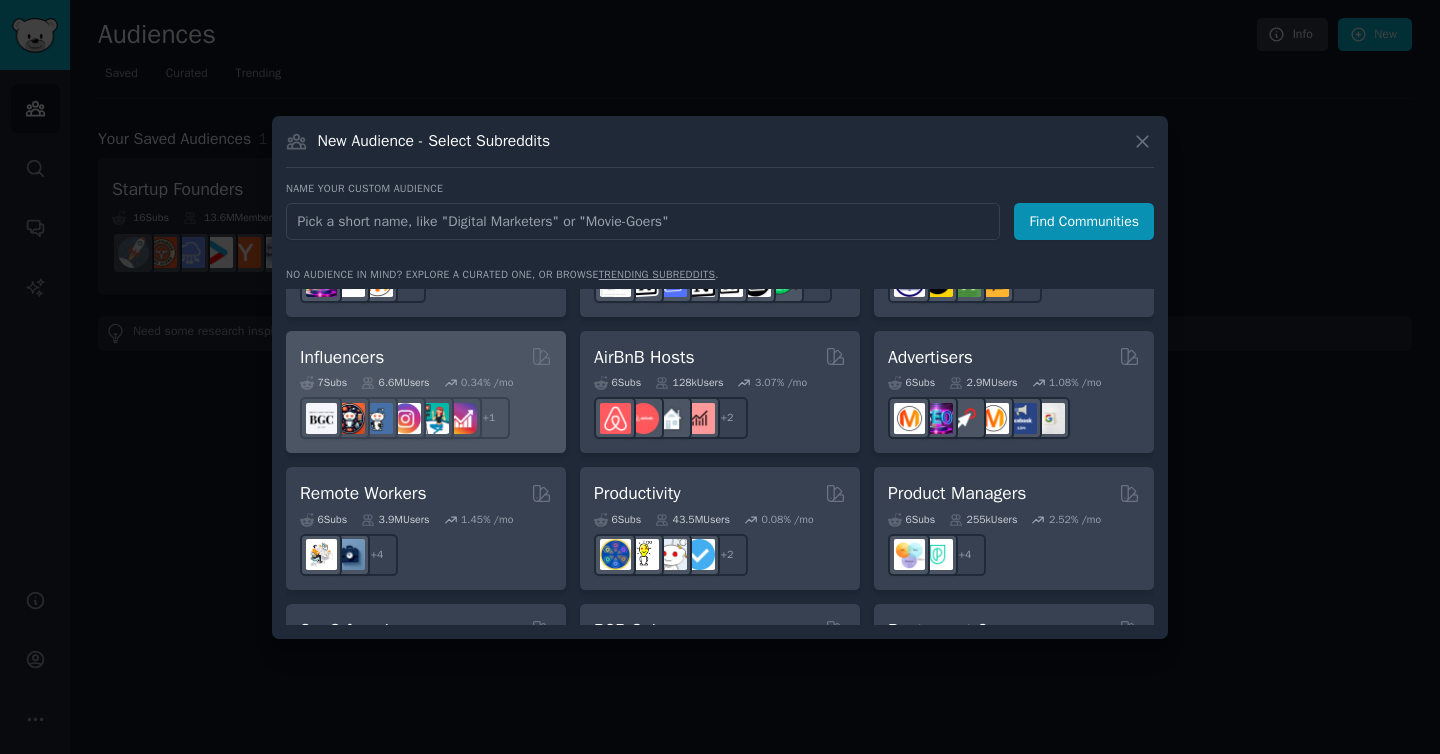 click on "7  Sub s 6.6M  Users 0.34 % /mo + 1" at bounding box center [426, 404] 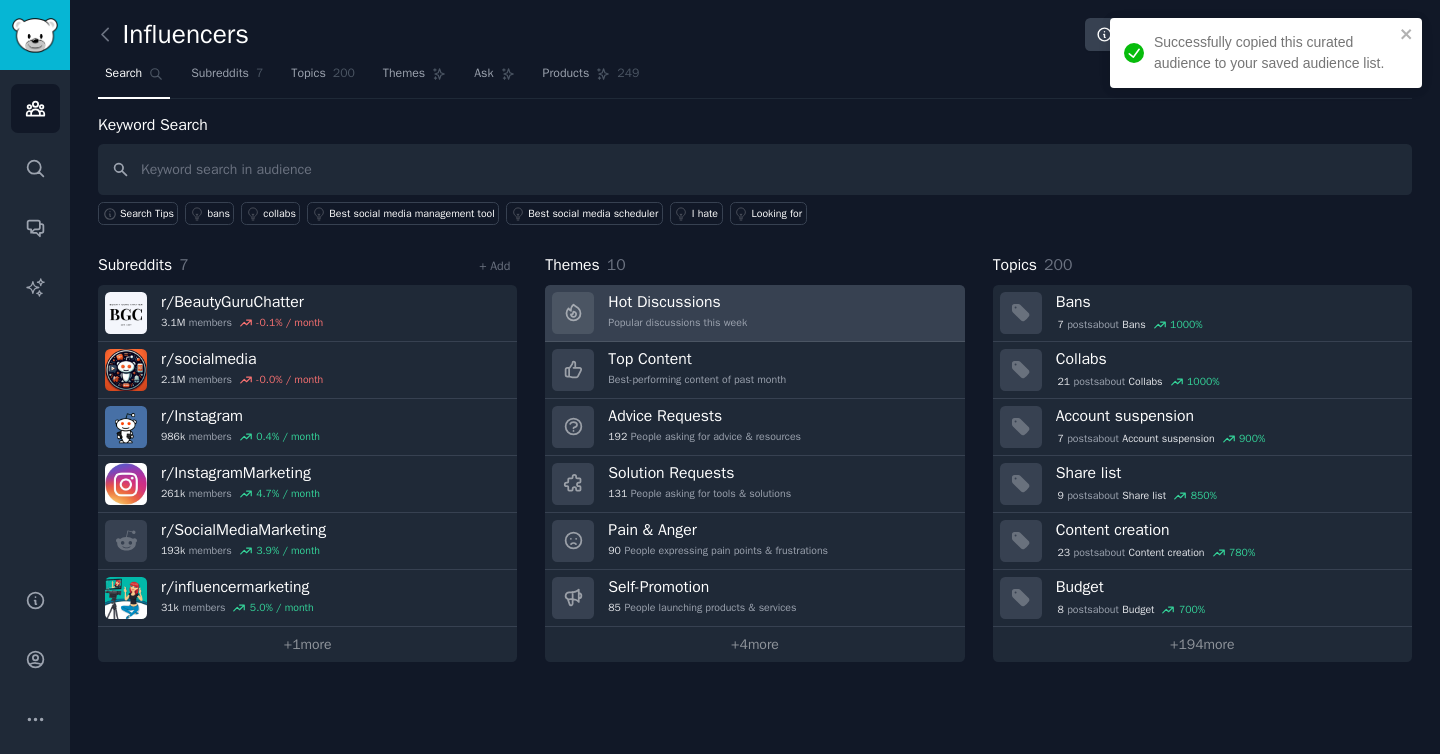 click on "Popular discussions this week" at bounding box center [677, 323] 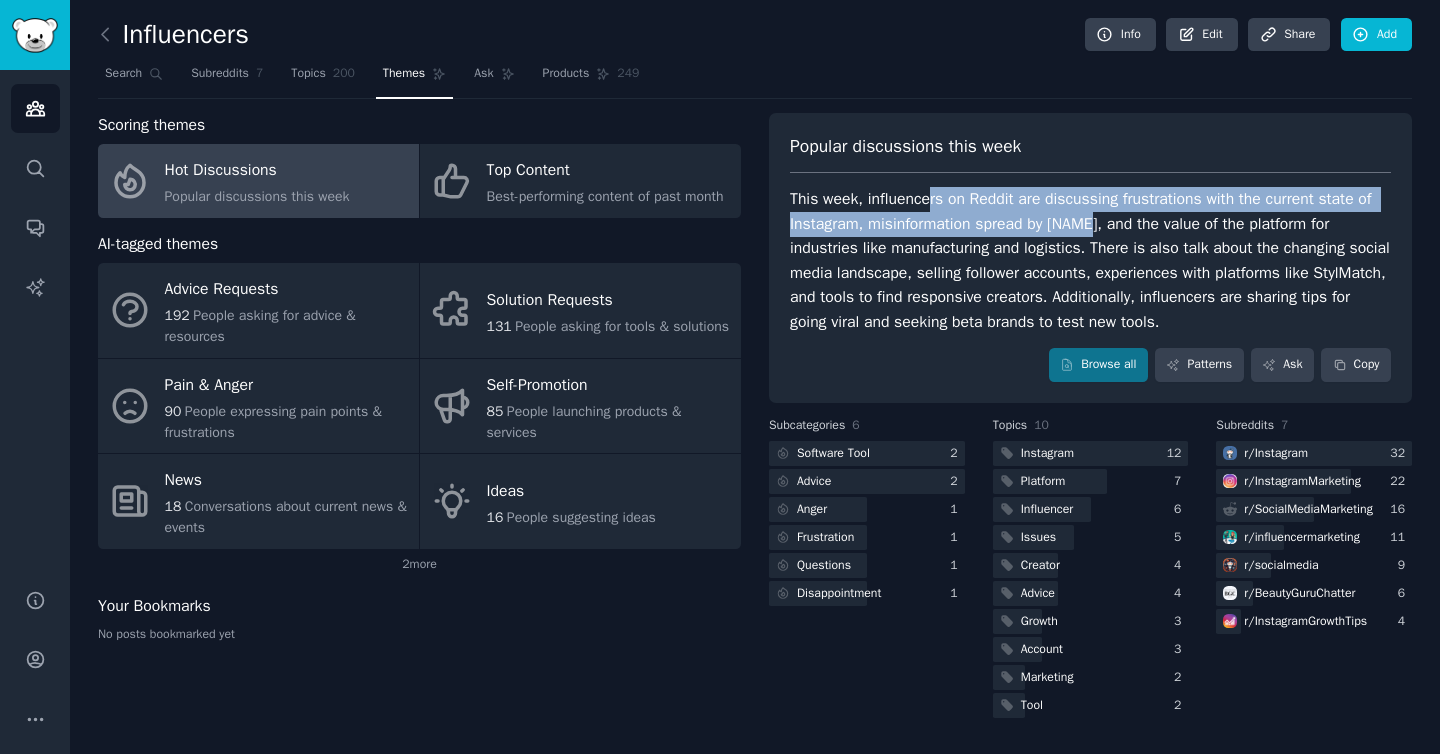 drag, startPoint x: 937, startPoint y: 199, endPoint x: 1097, endPoint y: 222, distance: 161.64467 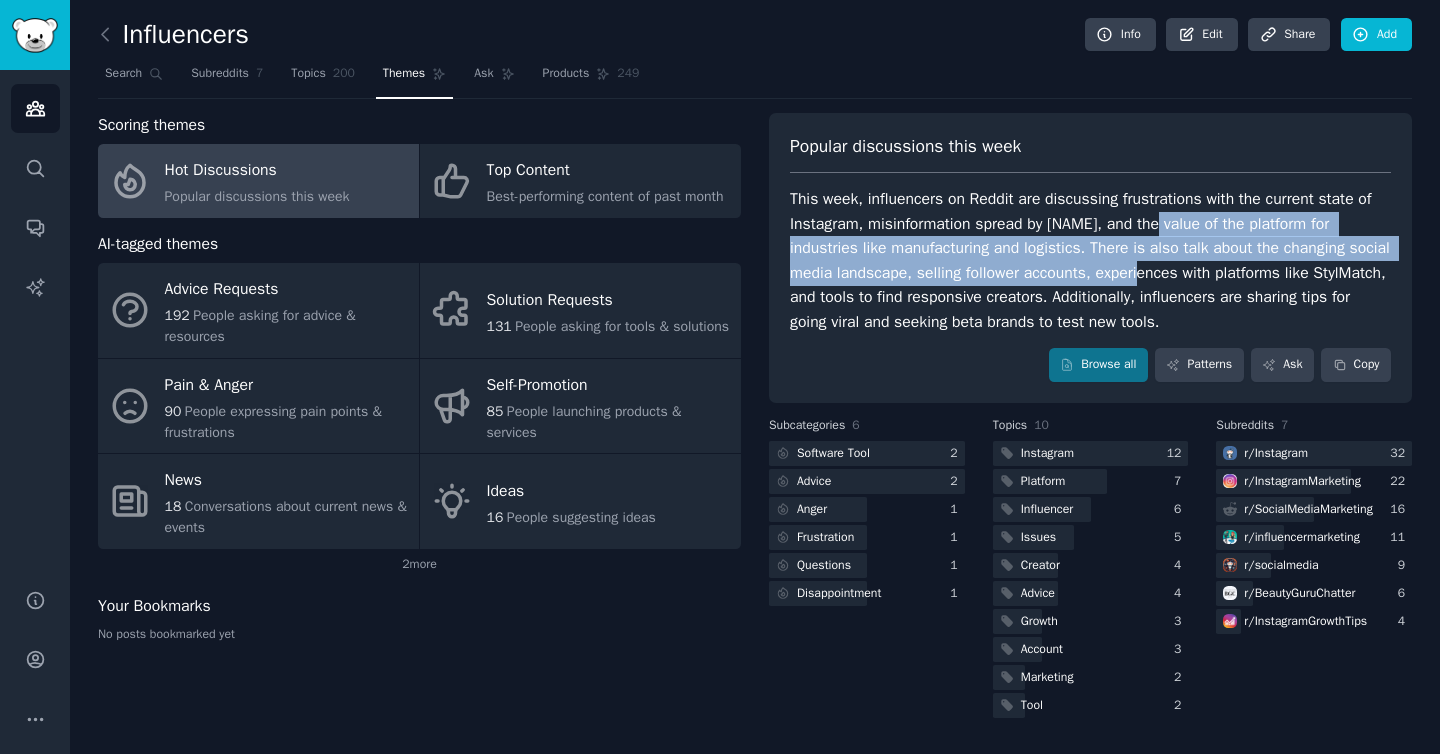 drag, startPoint x: 1167, startPoint y: 226, endPoint x: 1159, endPoint y: 281, distance: 55.578773 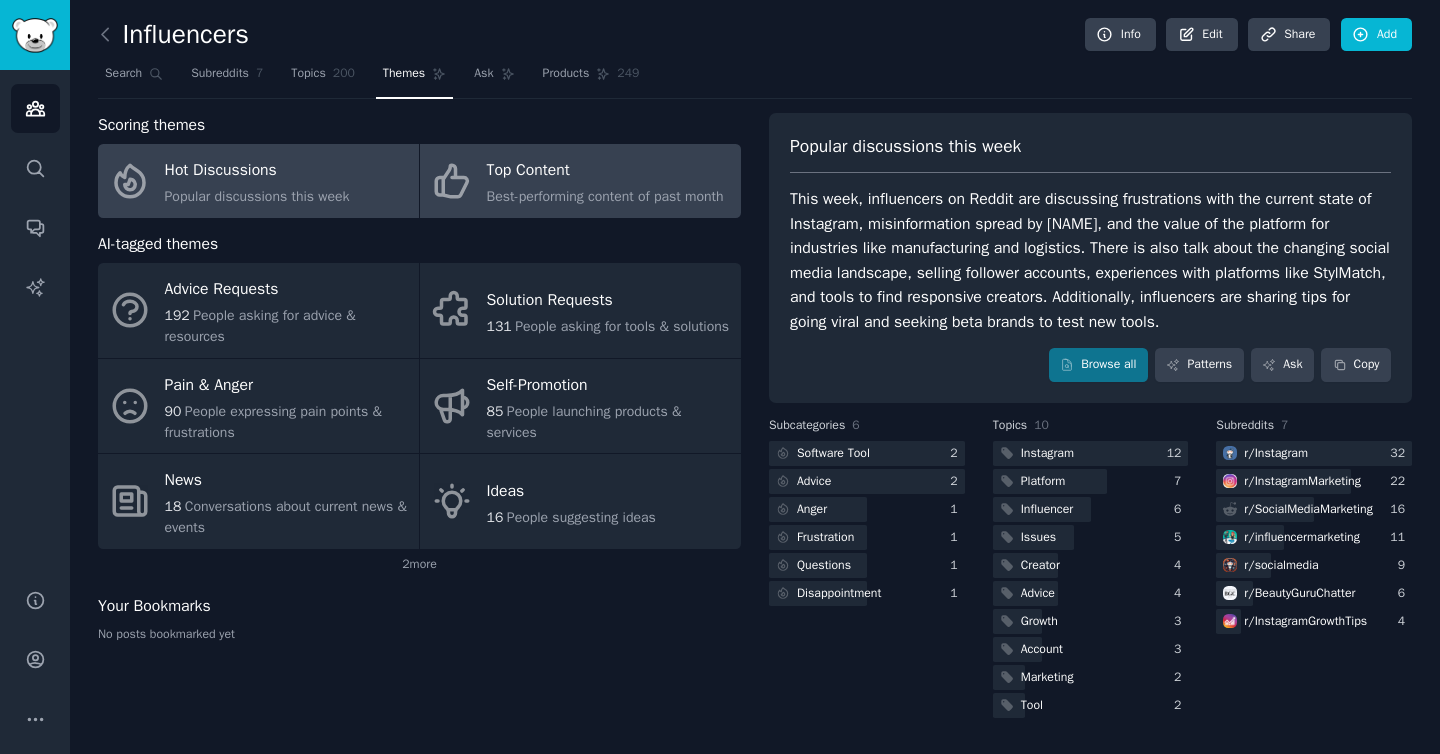 click on "Best-performing content of past month" at bounding box center (605, 196) 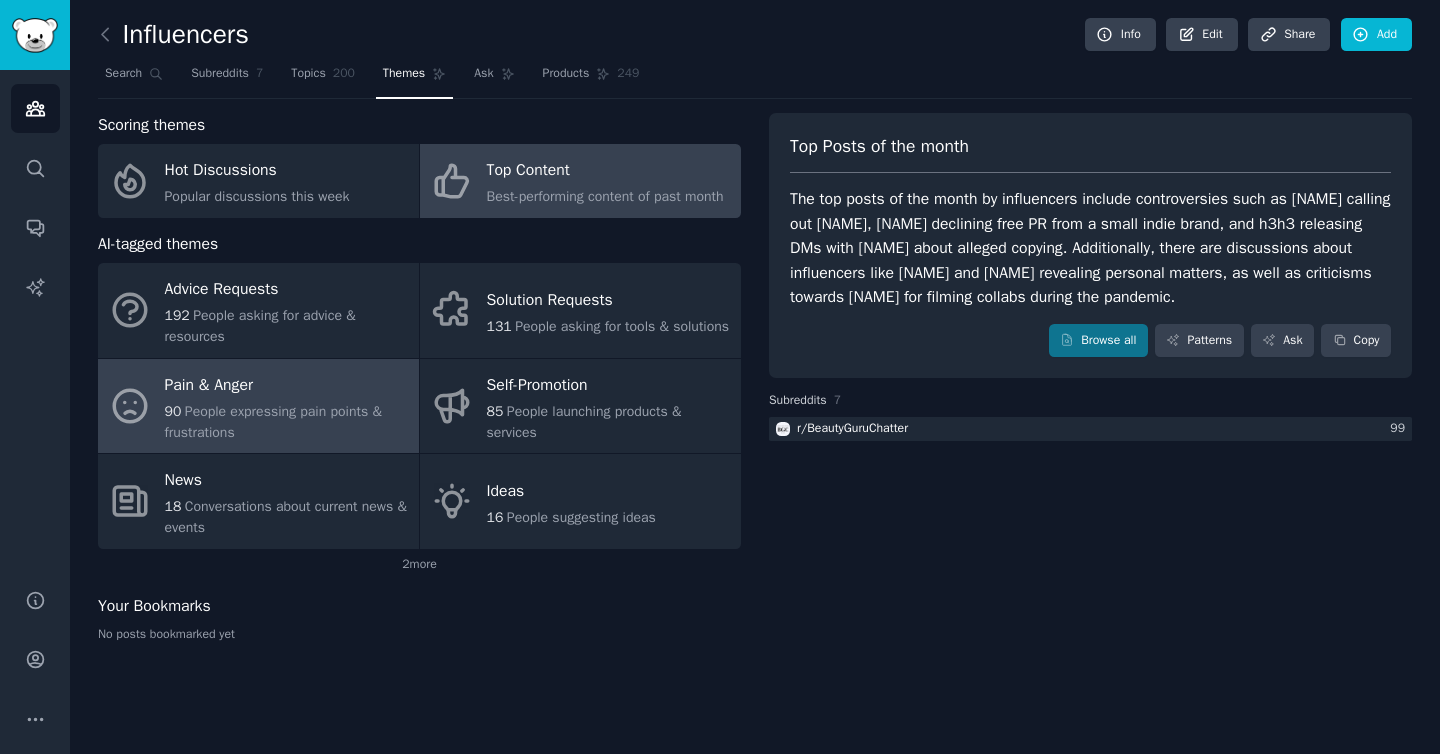 click on "People expressing pain points & frustrations" at bounding box center (273, 422) 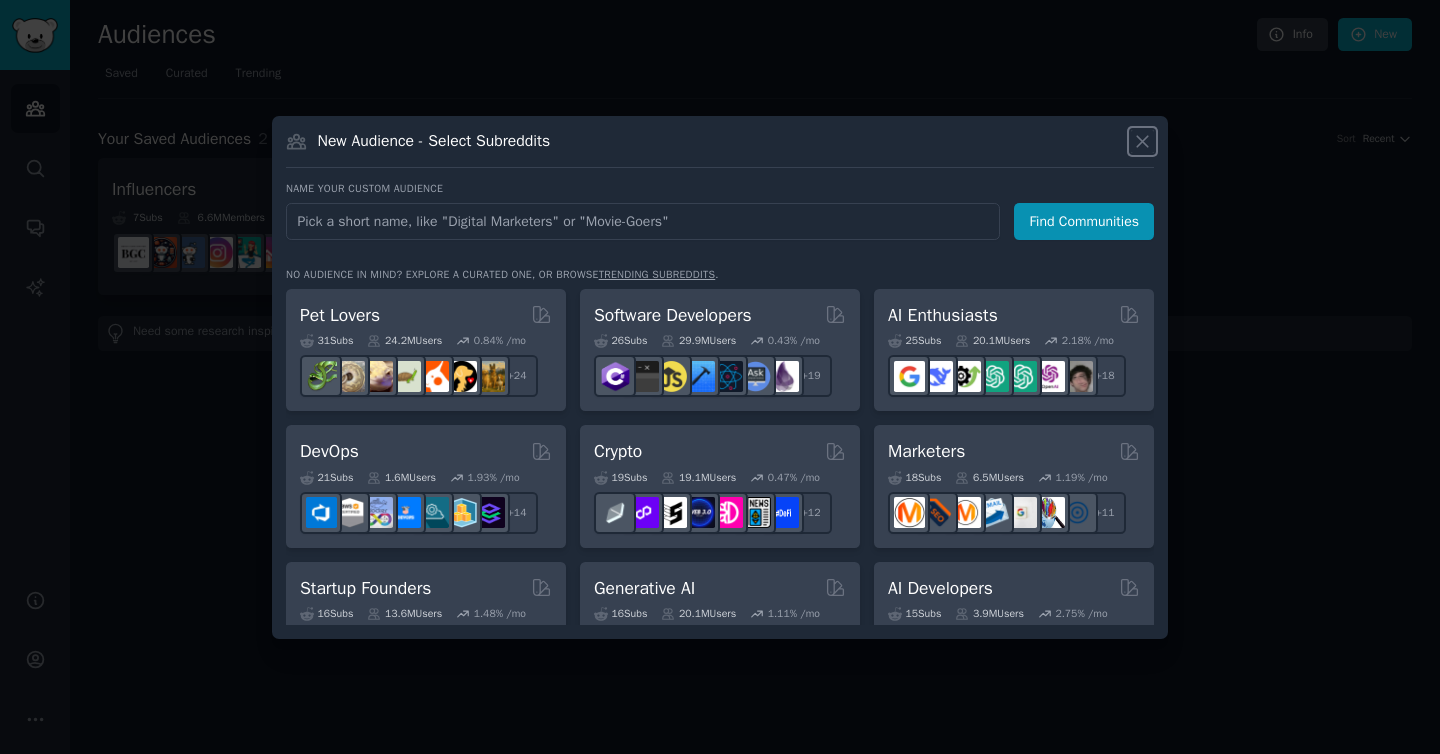 click 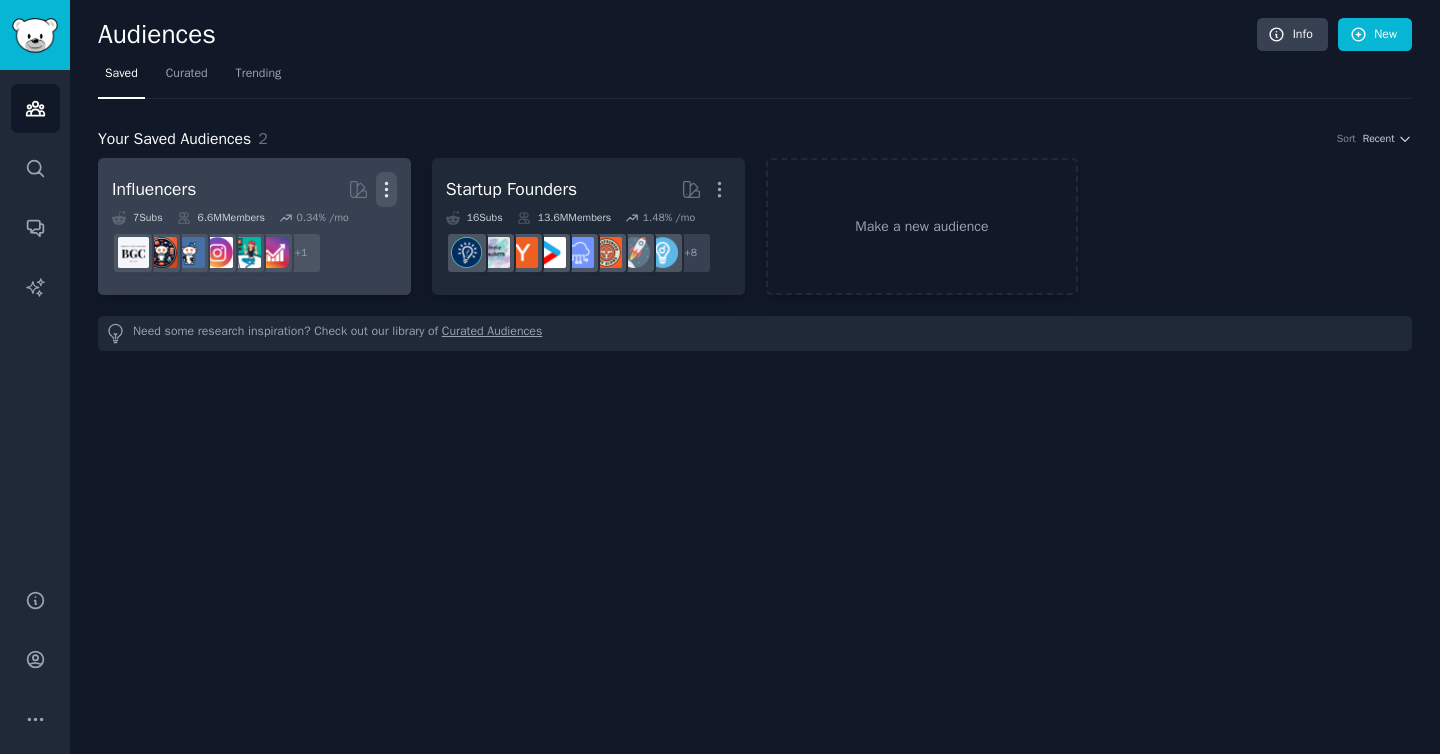 click 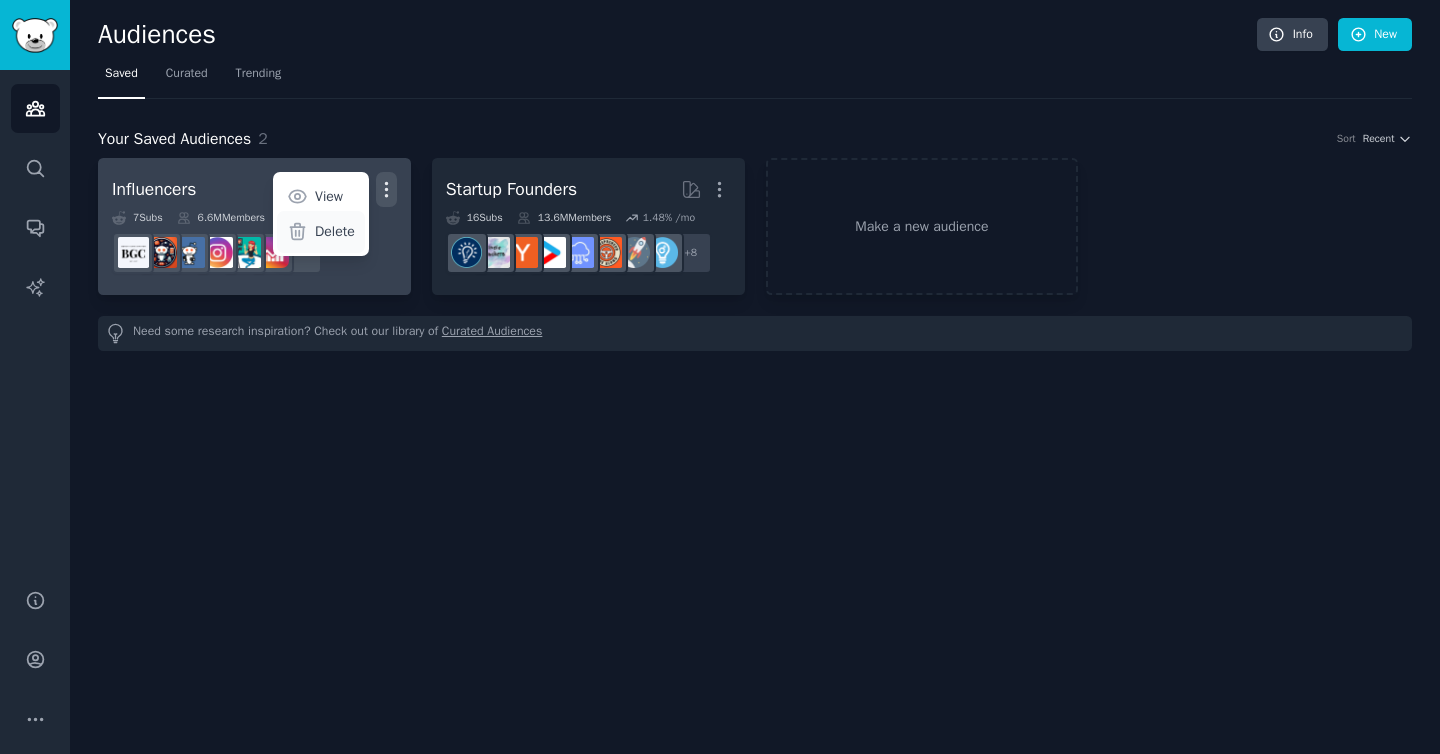 click on "Delete" at bounding box center [335, 231] 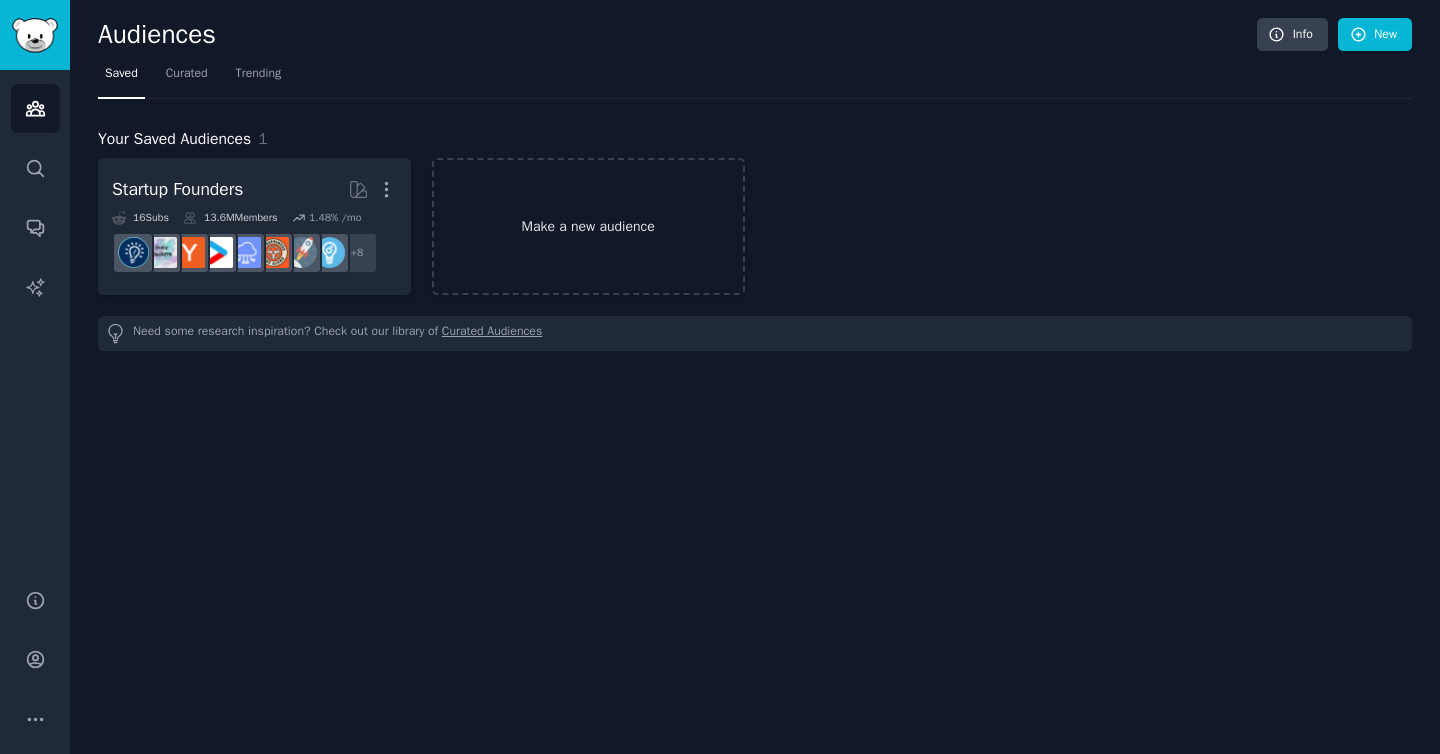 click on "Make a new audience" at bounding box center (588, 226) 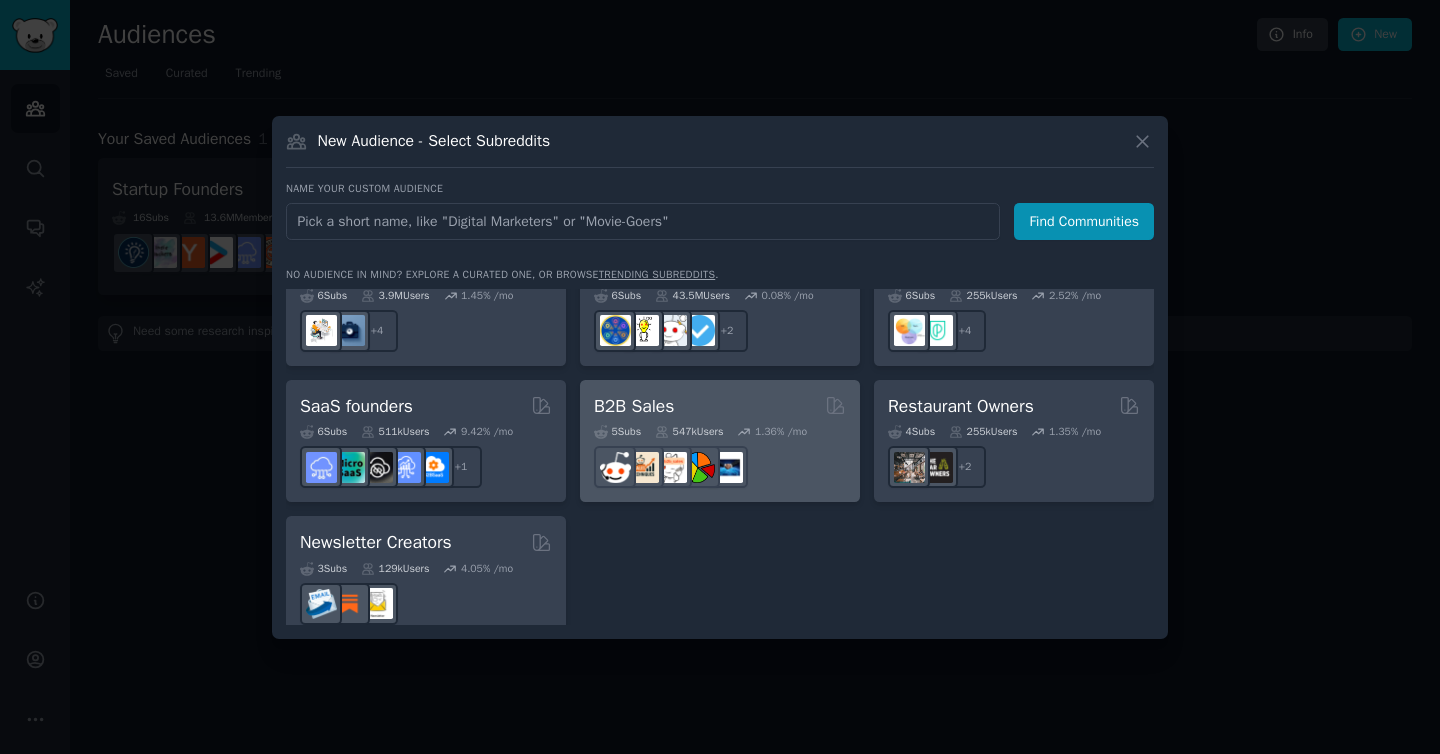 scroll, scrollTop: 1559, scrollLeft: 0, axis: vertical 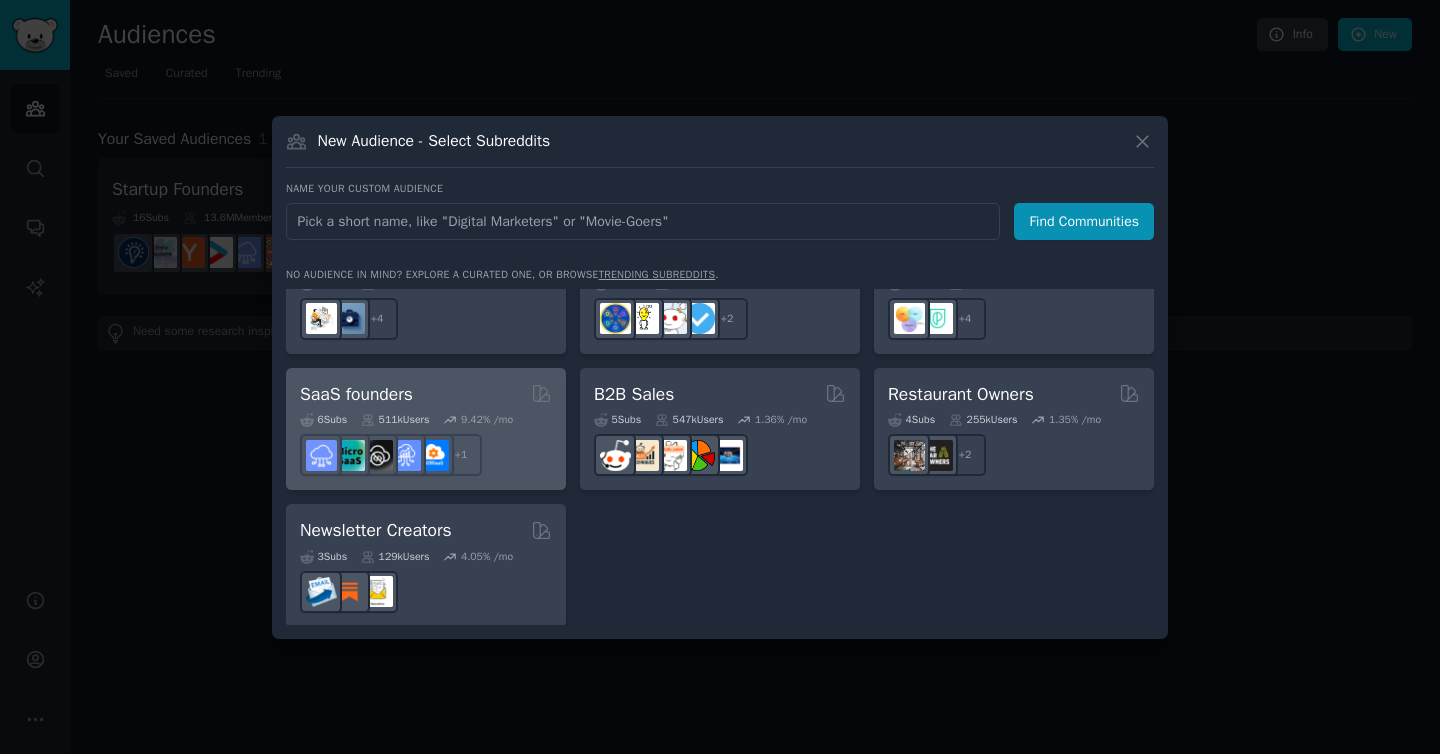 click on "SaaS founders" at bounding box center (426, 394) 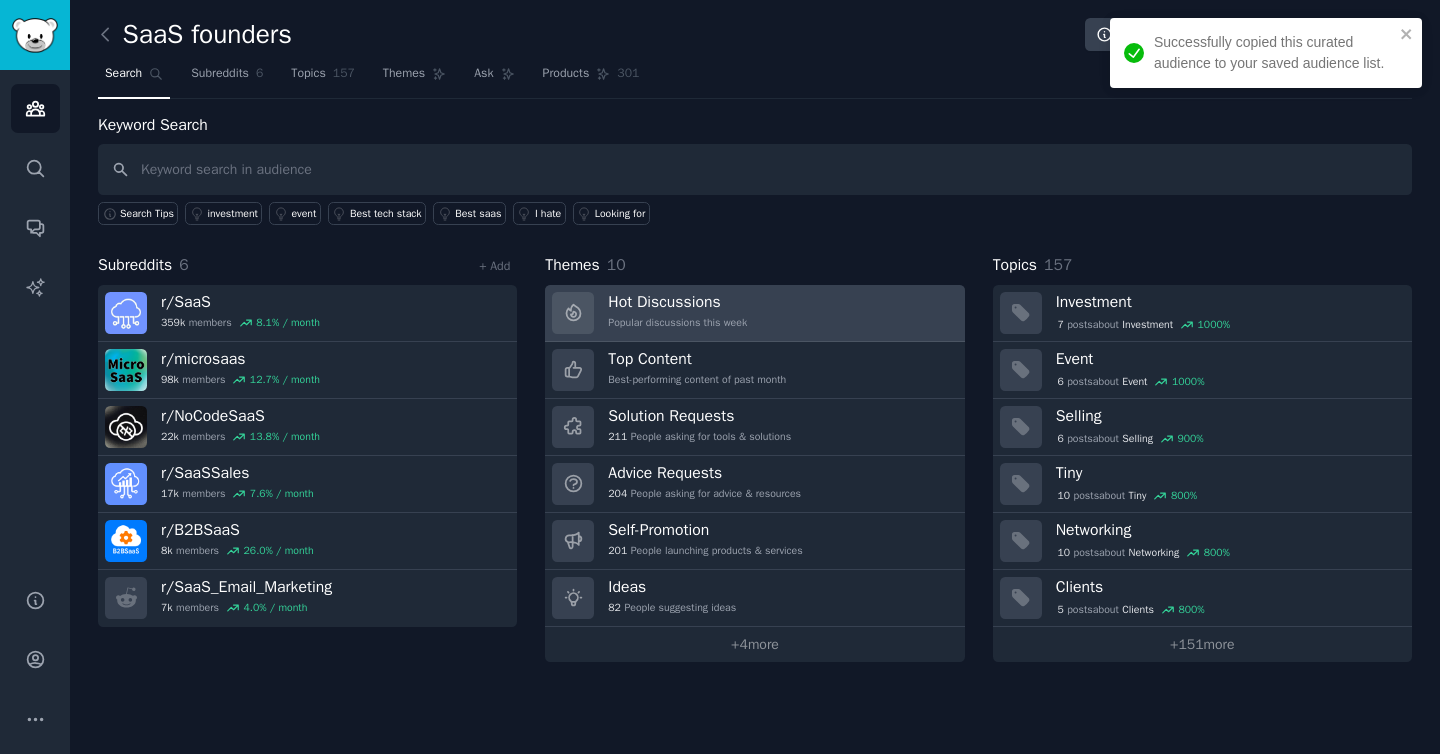 click on "Popular discussions this week" at bounding box center [677, 323] 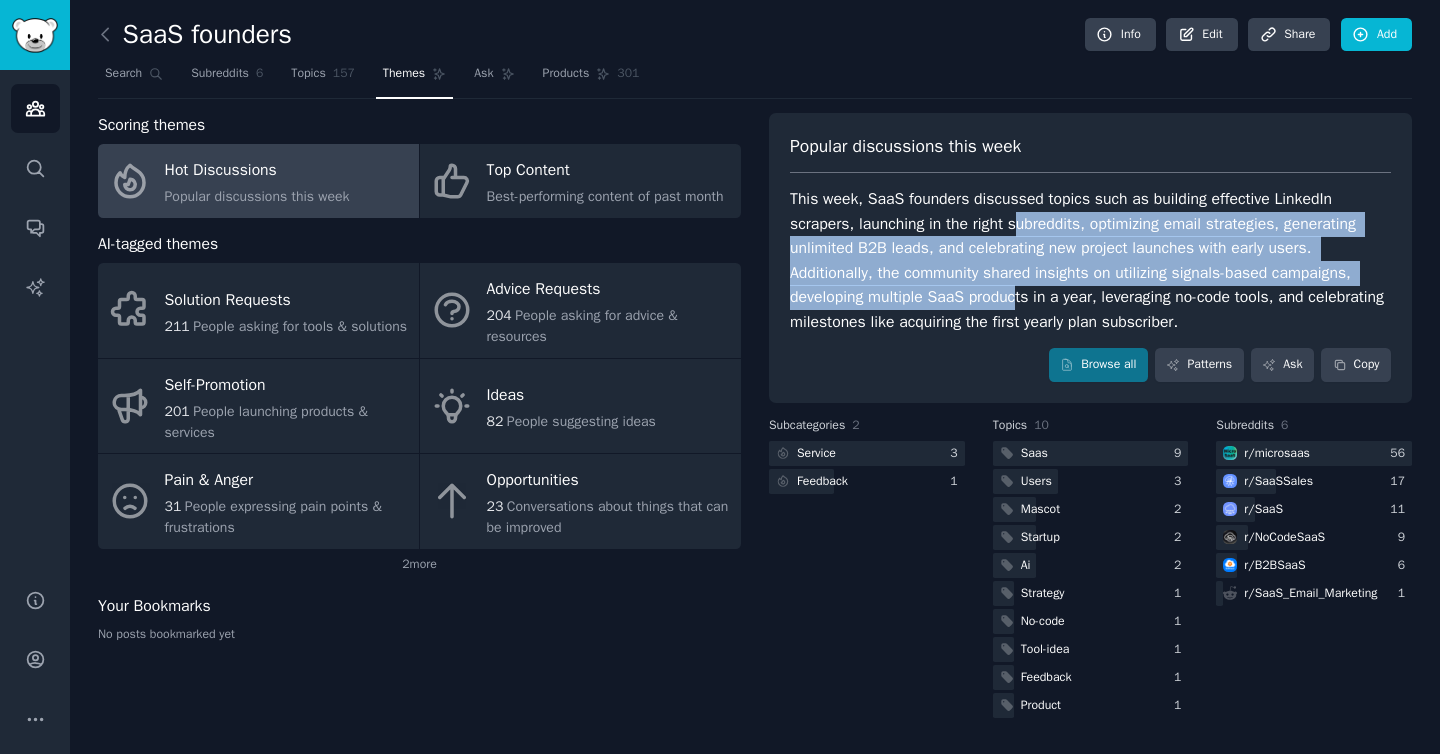 drag, startPoint x: 1021, startPoint y: 227, endPoint x: 1020, endPoint y: 291, distance: 64.00781 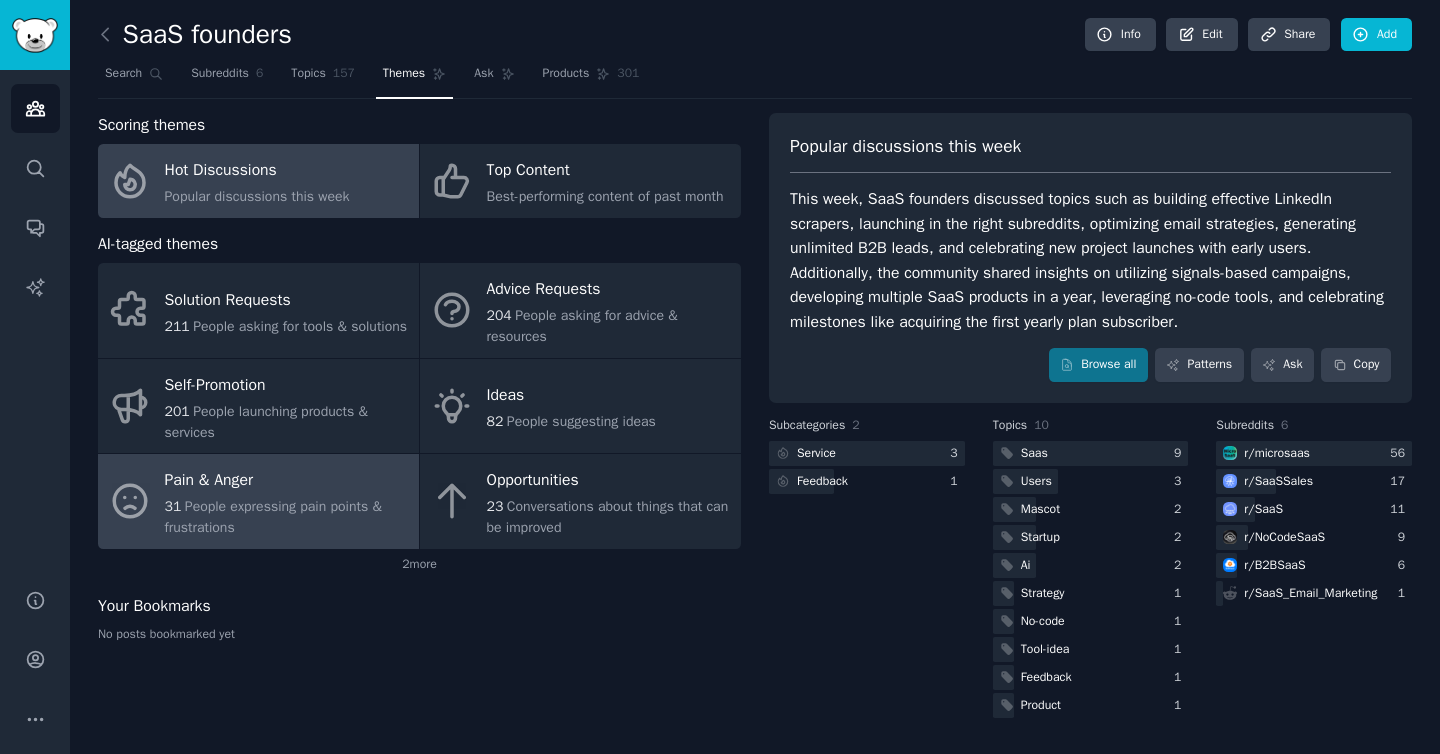 click on "Pain & Anger" at bounding box center (287, 481) 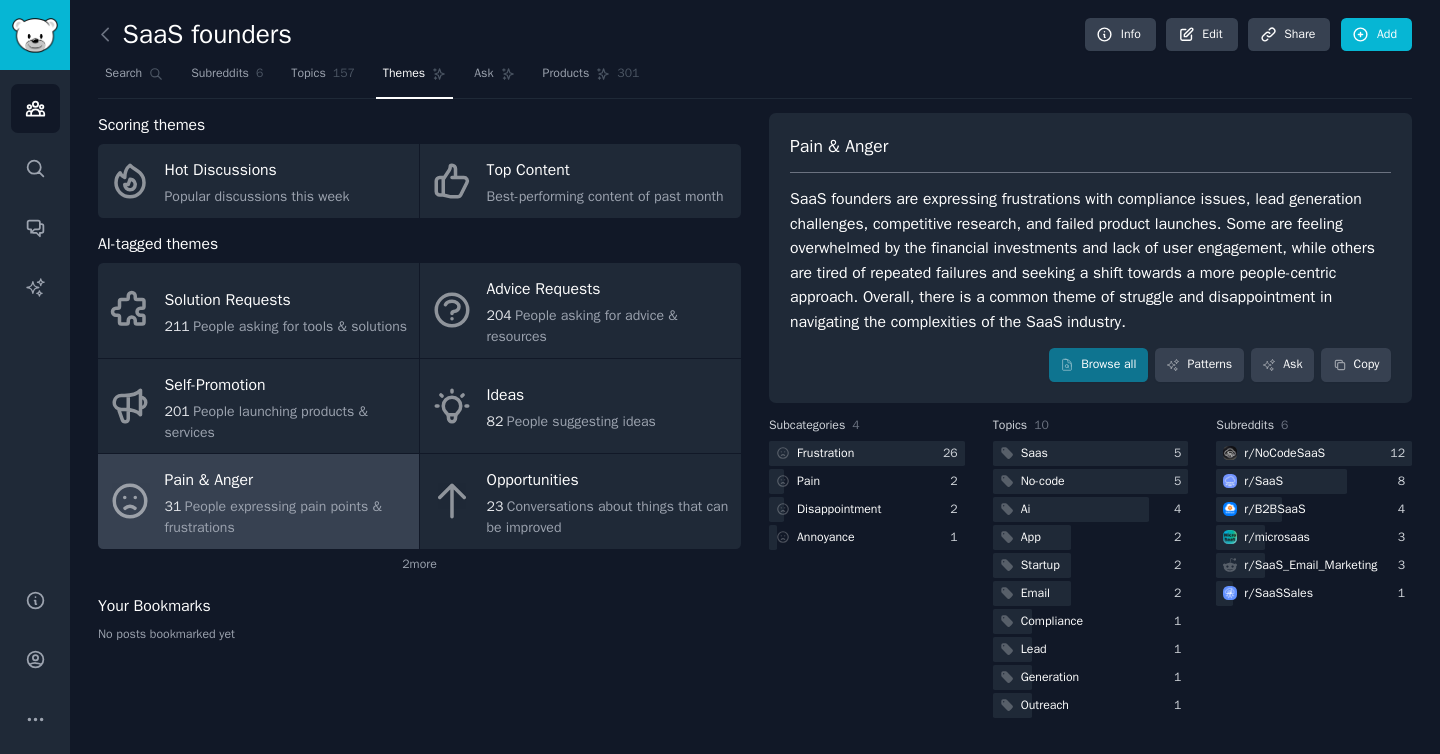 drag, startPoint x: 927, startPoint y: 225, endPoint x: 999, endPoint y: 225, distance: 72 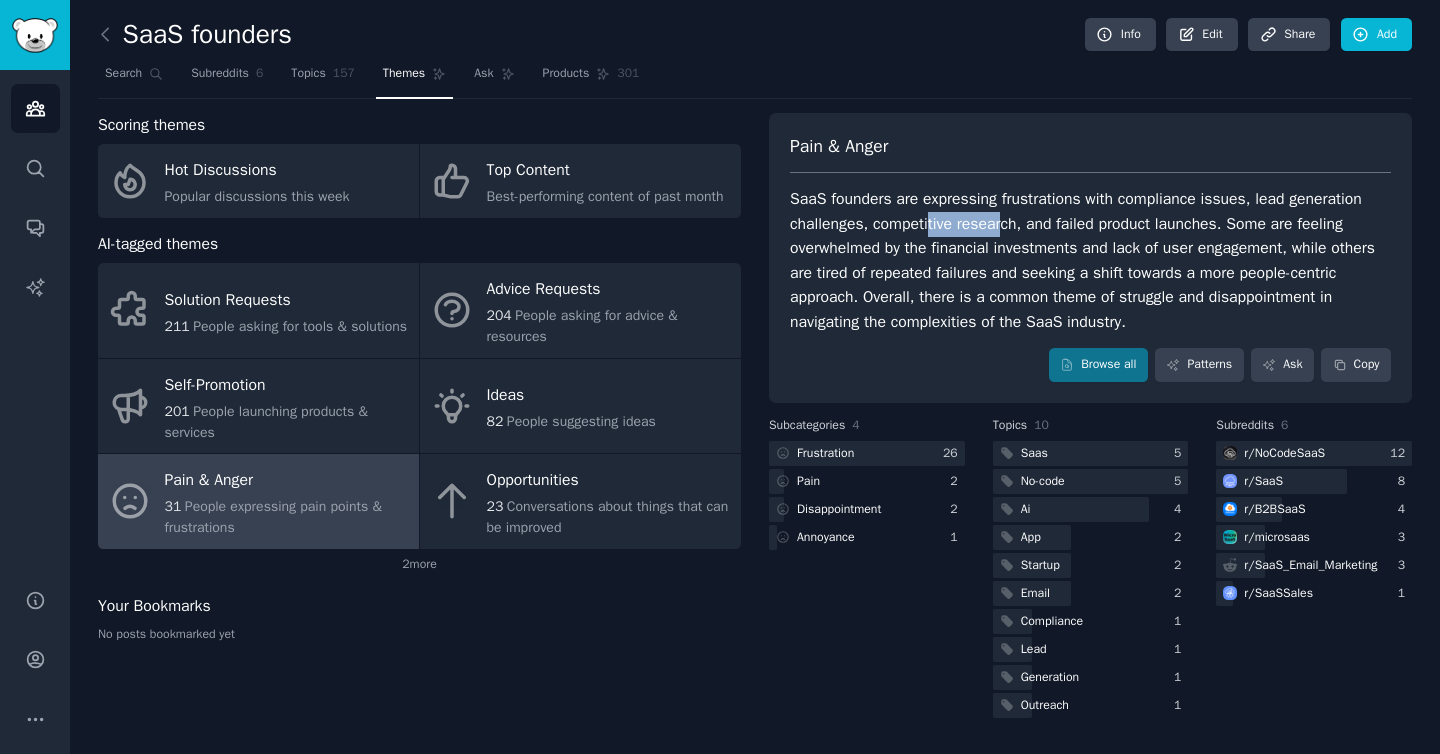 drag, startPoint x: 1006, startPoint y: 225, endPoint x: 934, endPoint y: 225, distance: 72 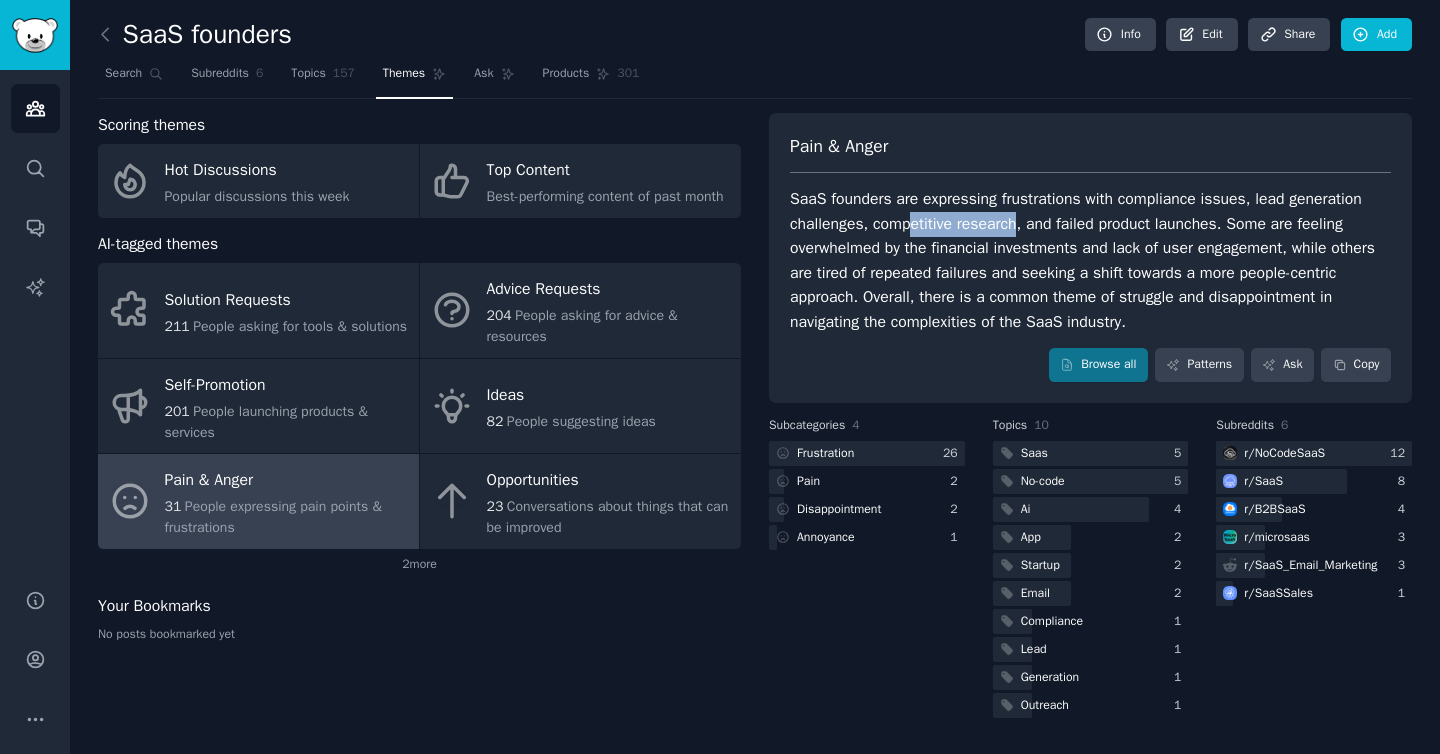 drag, startPoint x: 913, startPoint y: 227, endPoint x: 1026, endPoint y: 227, distance: 113 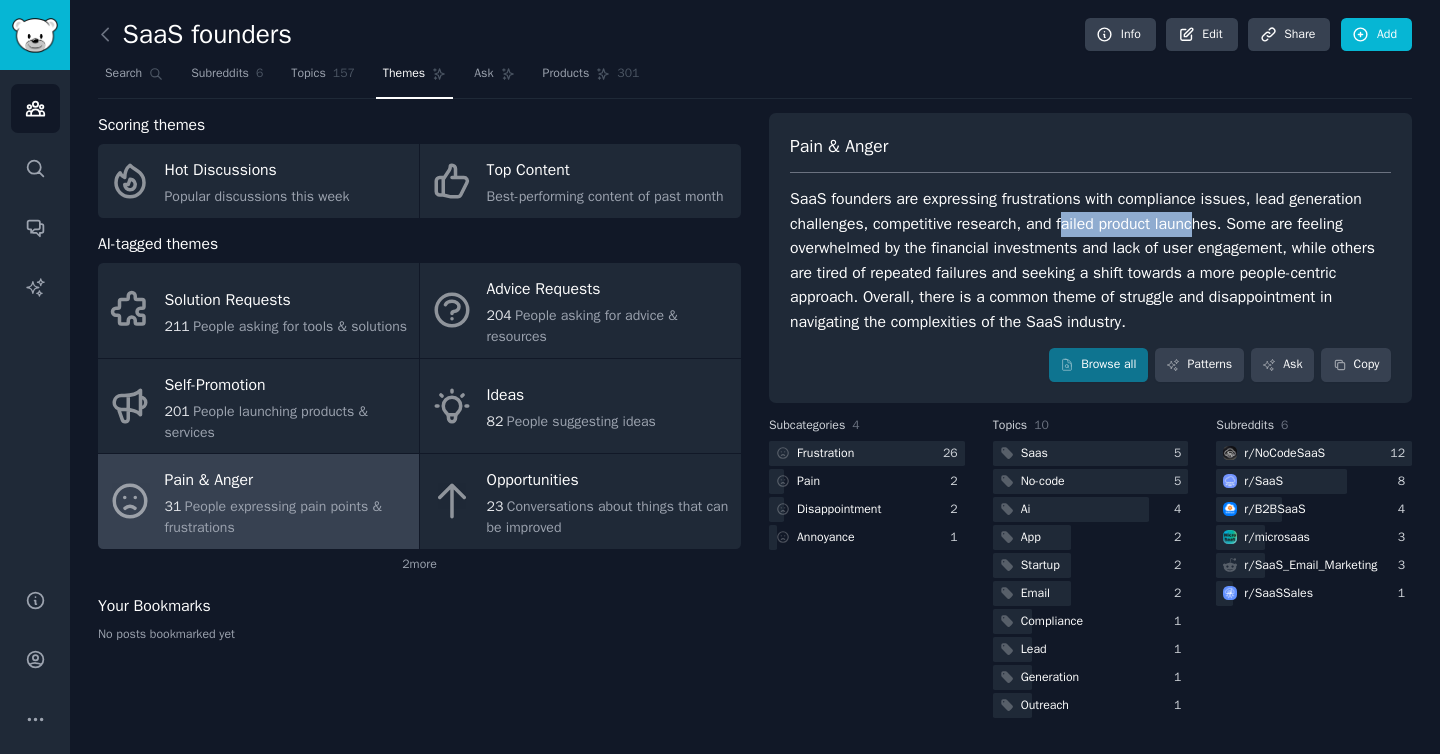 drag, startPoint x: 1203, startPoint y: 223, endPoint x: 1069, endPoint y: 226, distance: 134.03358 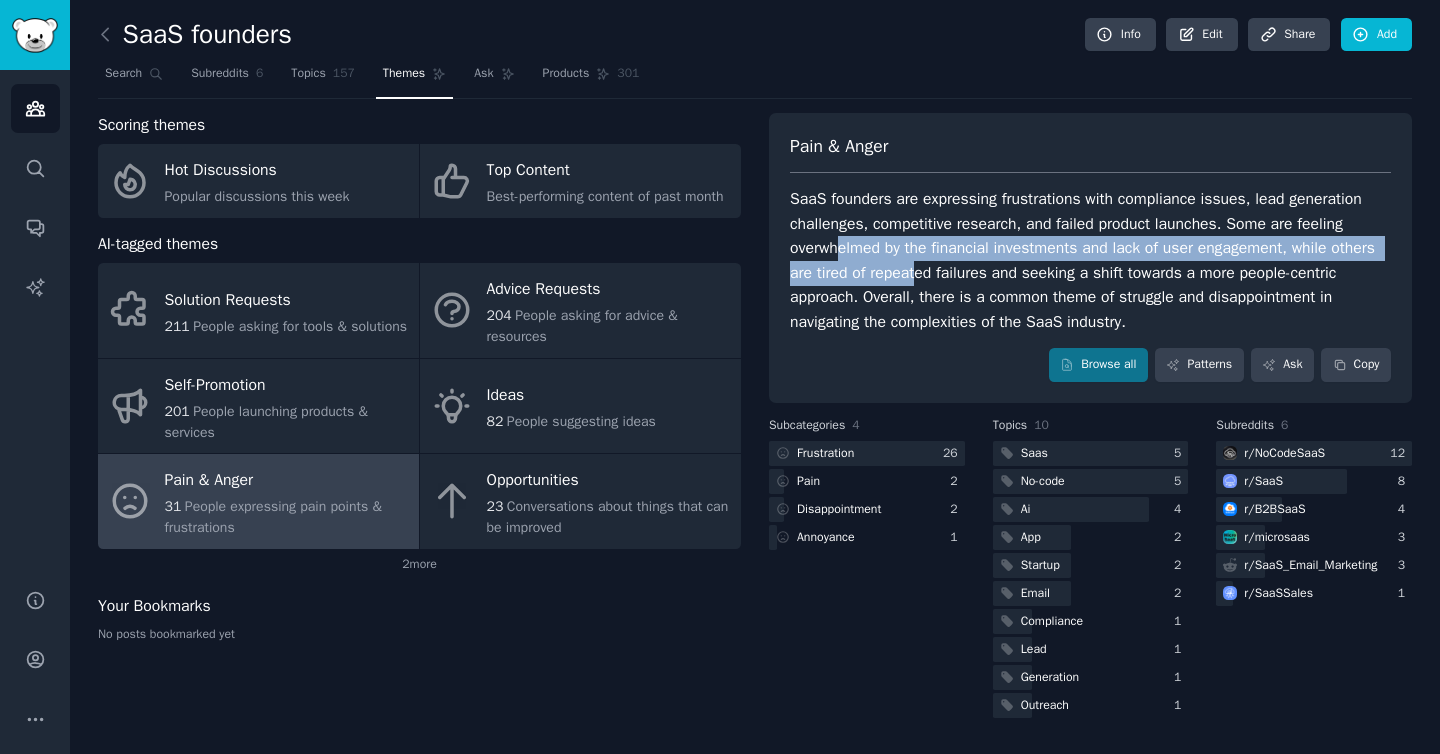 drag, startPoint x: 842, startPoint y: 251, endPoint x: 968, endPoint y: 265, distance: 126.77539 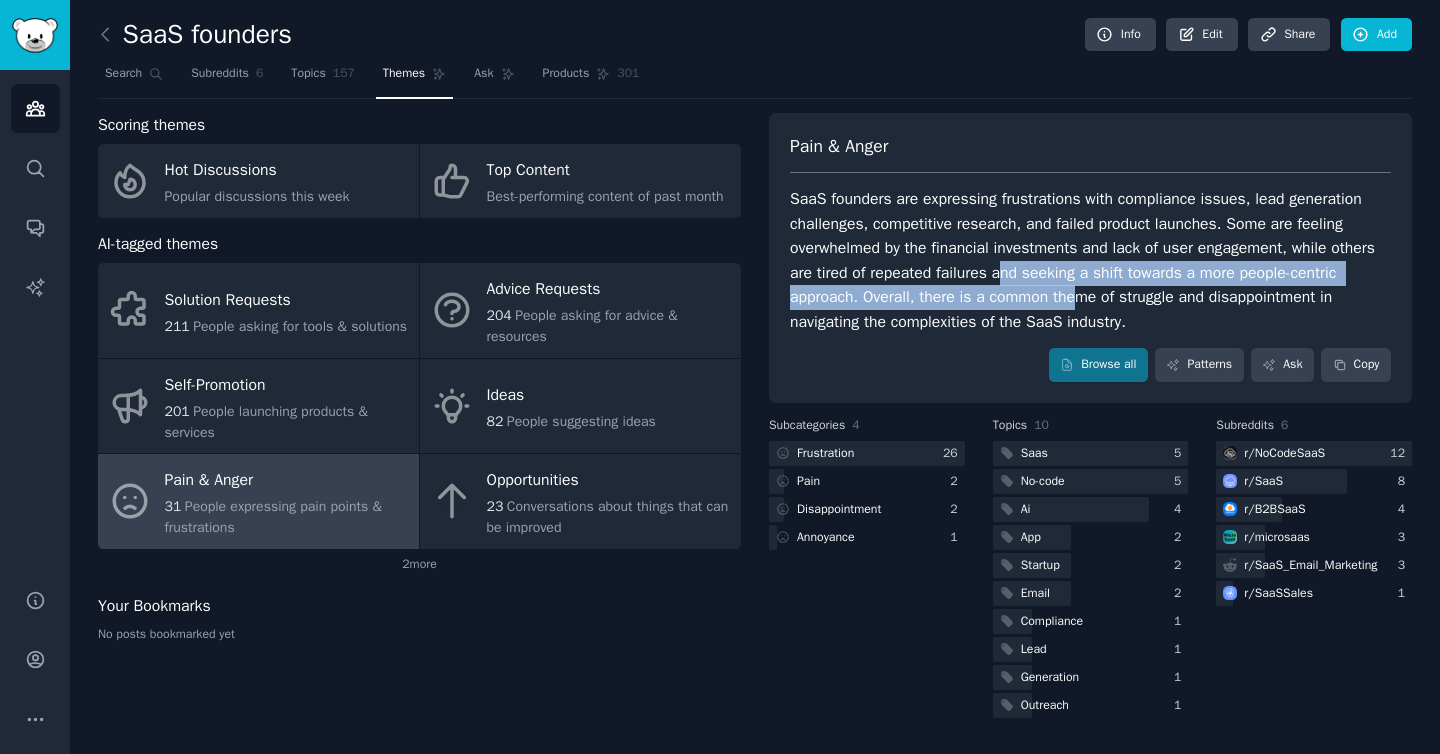 drag, startPoint x: 1053, startPoint y: 275, endPoint x: 1131, endPoint y: 295, distance: 80.523285 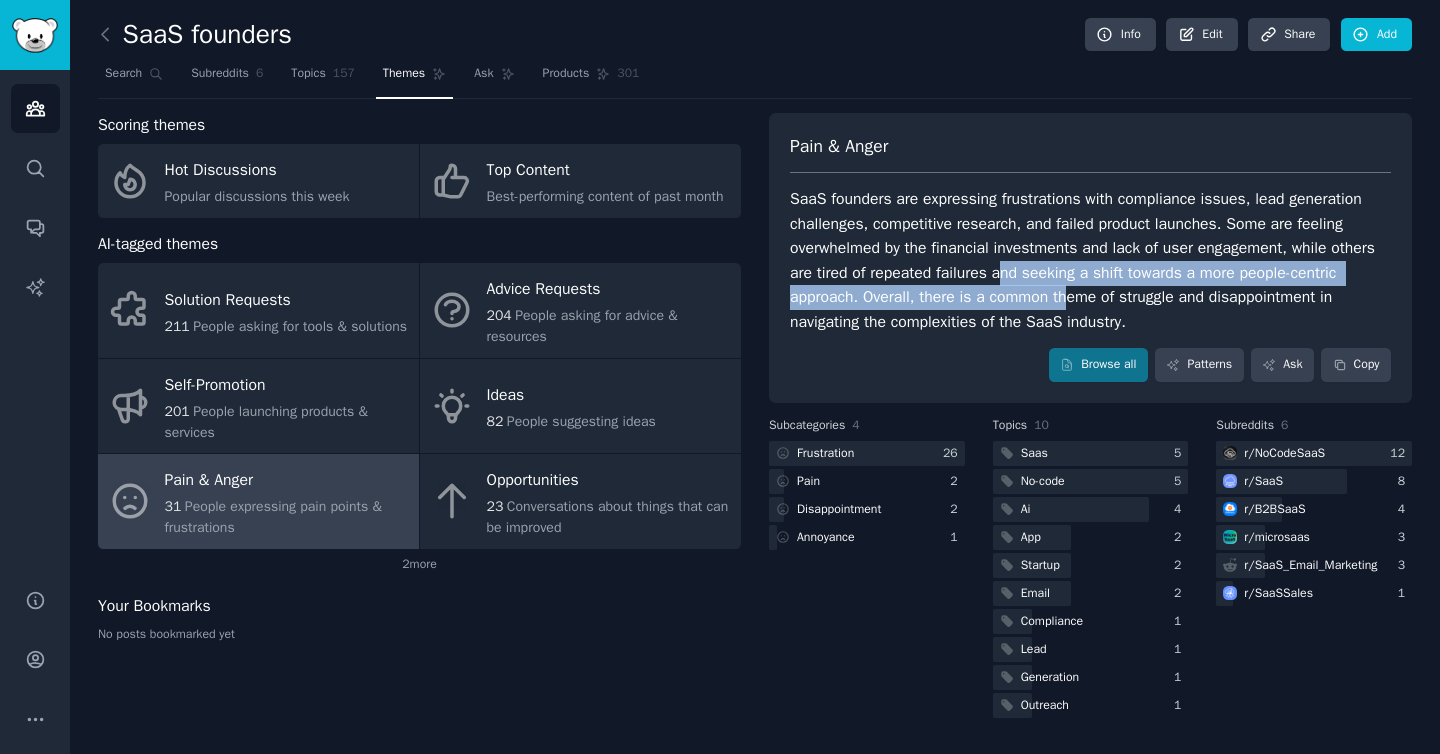 click on "SaaS founders are expressing frustrations with compliance issues, lead generation challenges, competitive research, and failed product launches. Some are feeling overwhelmed by the financial investments and lack of user engagement, while others are tired of repeated failures and seeking a shift towards a more people-centric approach. Overall, there is a common theme of struggle and disappointment in navigating the complexities of the SaaS industry." at bounding box center [1090, 260] 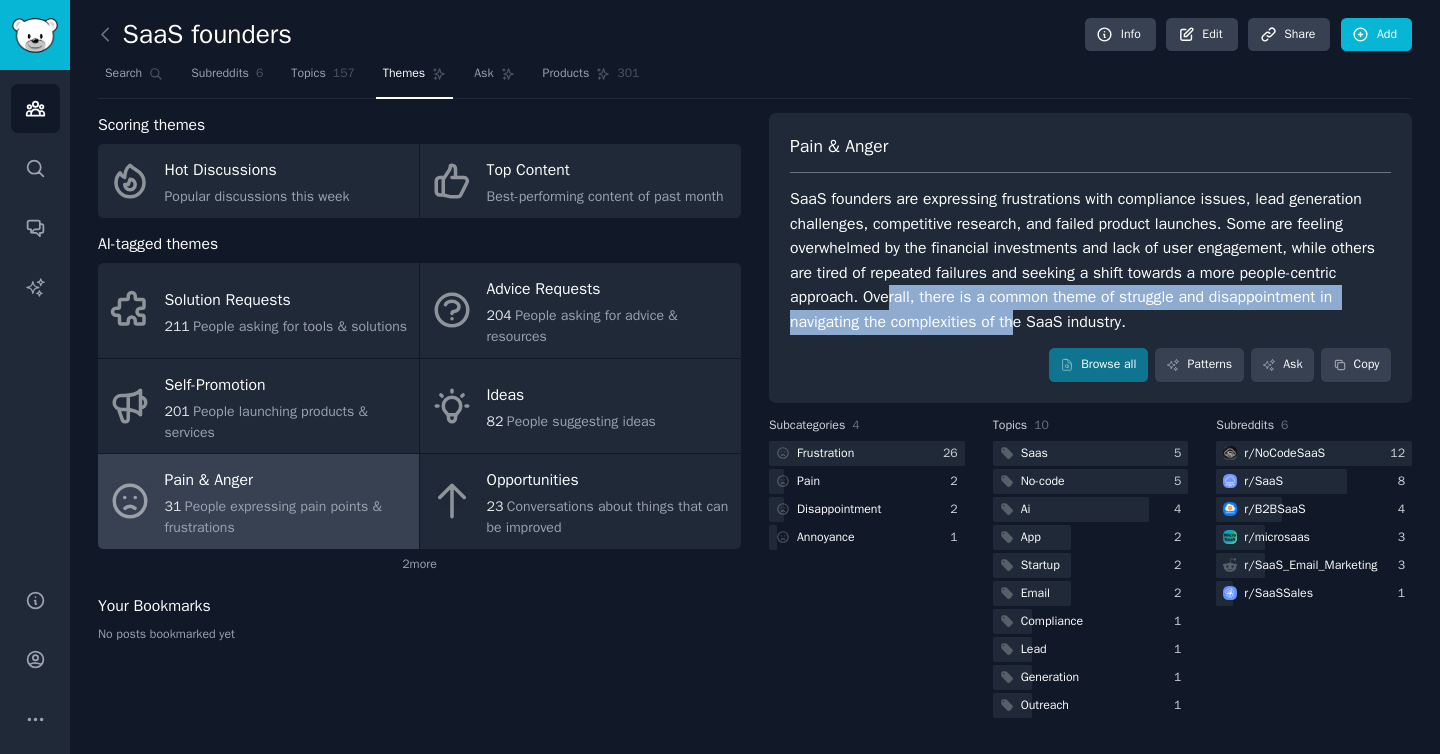 drag, startPoint x: 948, startPoint y: 299, endPoint x: 1041, endPoint y: 320, distance: 95.34149 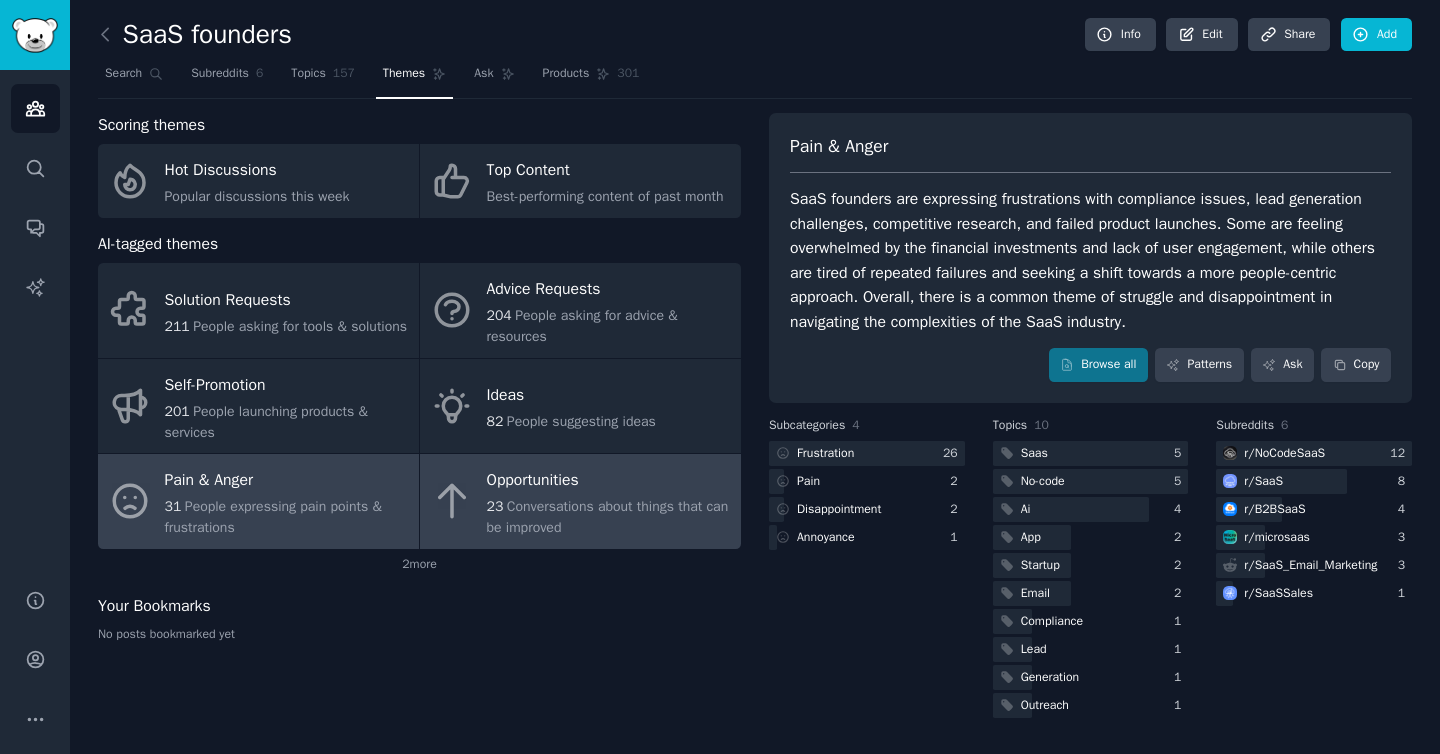 click on "Opportunities" at bounding box center (609, 481) 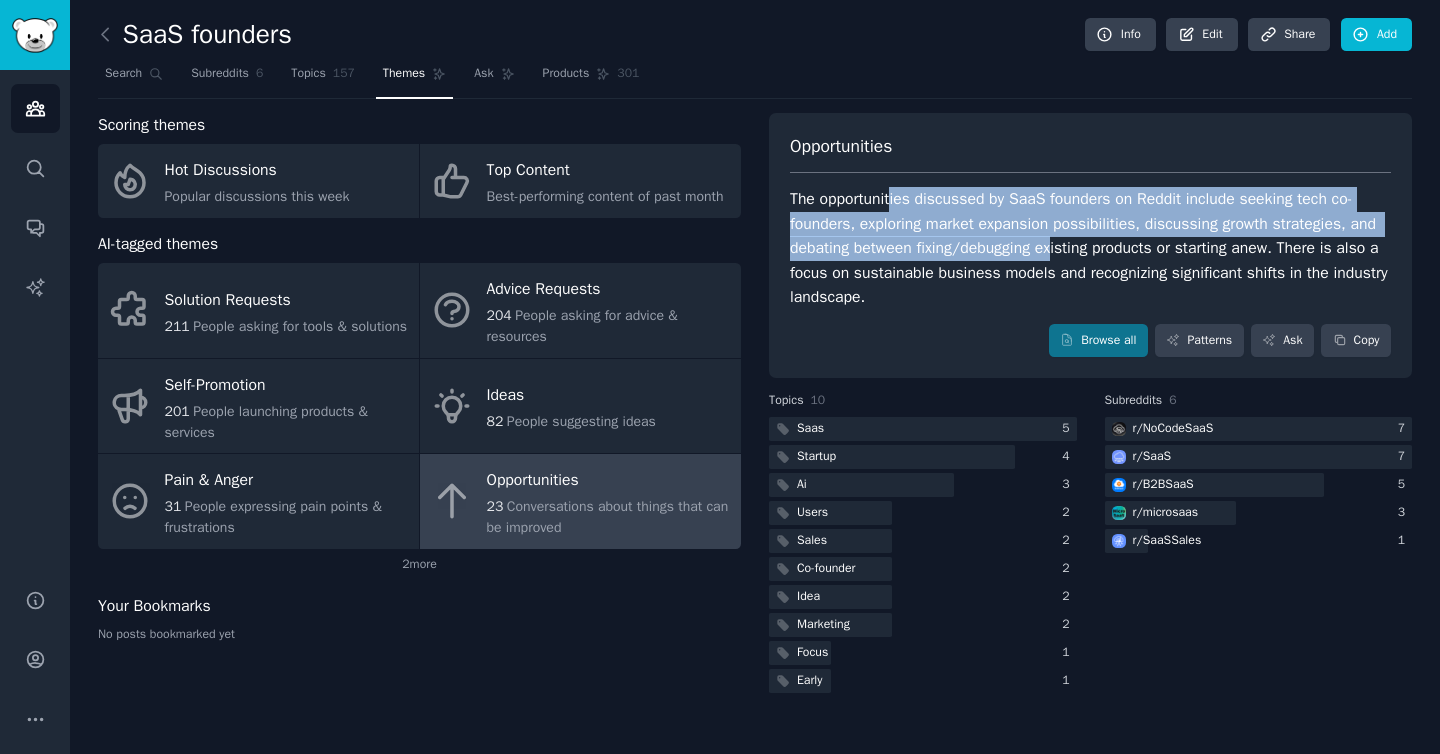 drag, startPoint x: 895, startPoint y: 203, endPoint x: 1094, endPoint y: 249, distance: 204.2474 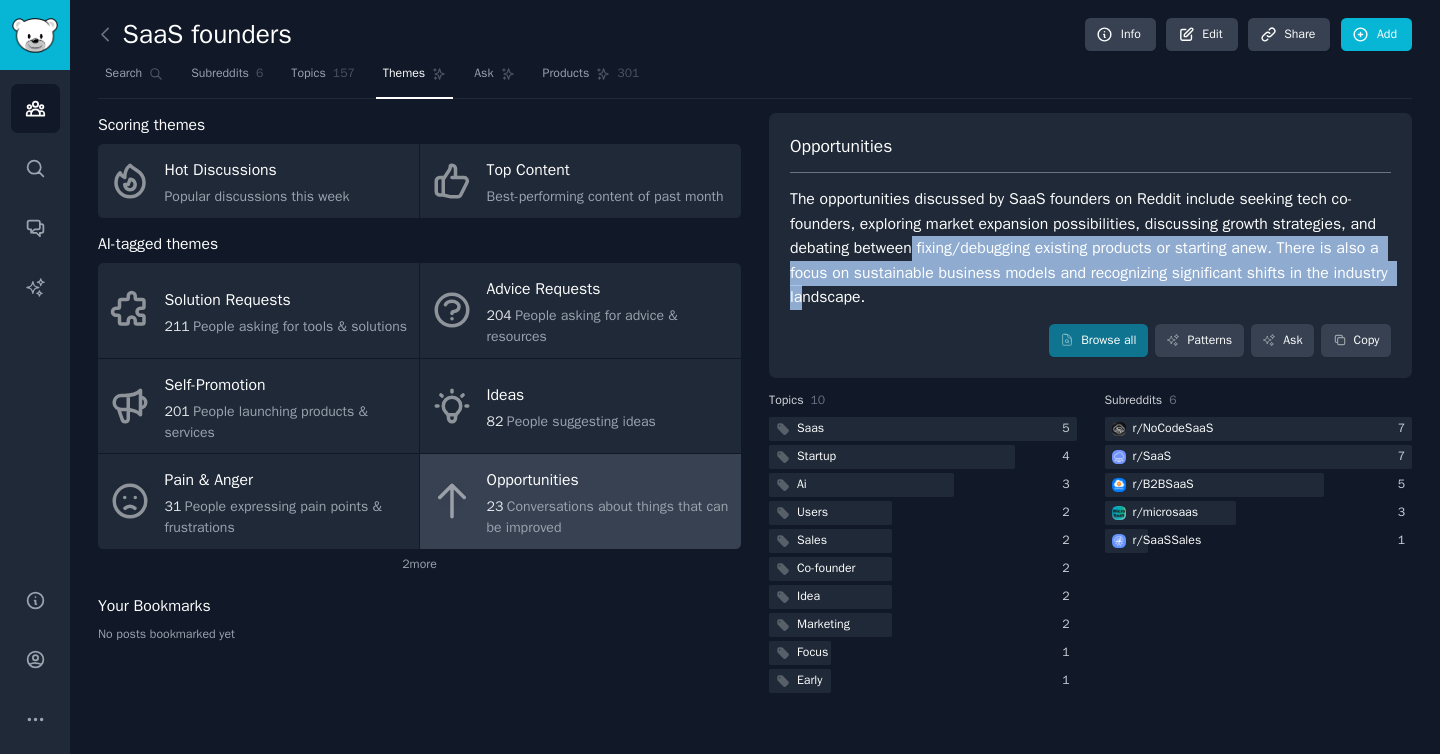 drag, startPoint x: 950, startPoint y: 254, endPoint x: 868, endPoint y: 306, distance: 97.097885 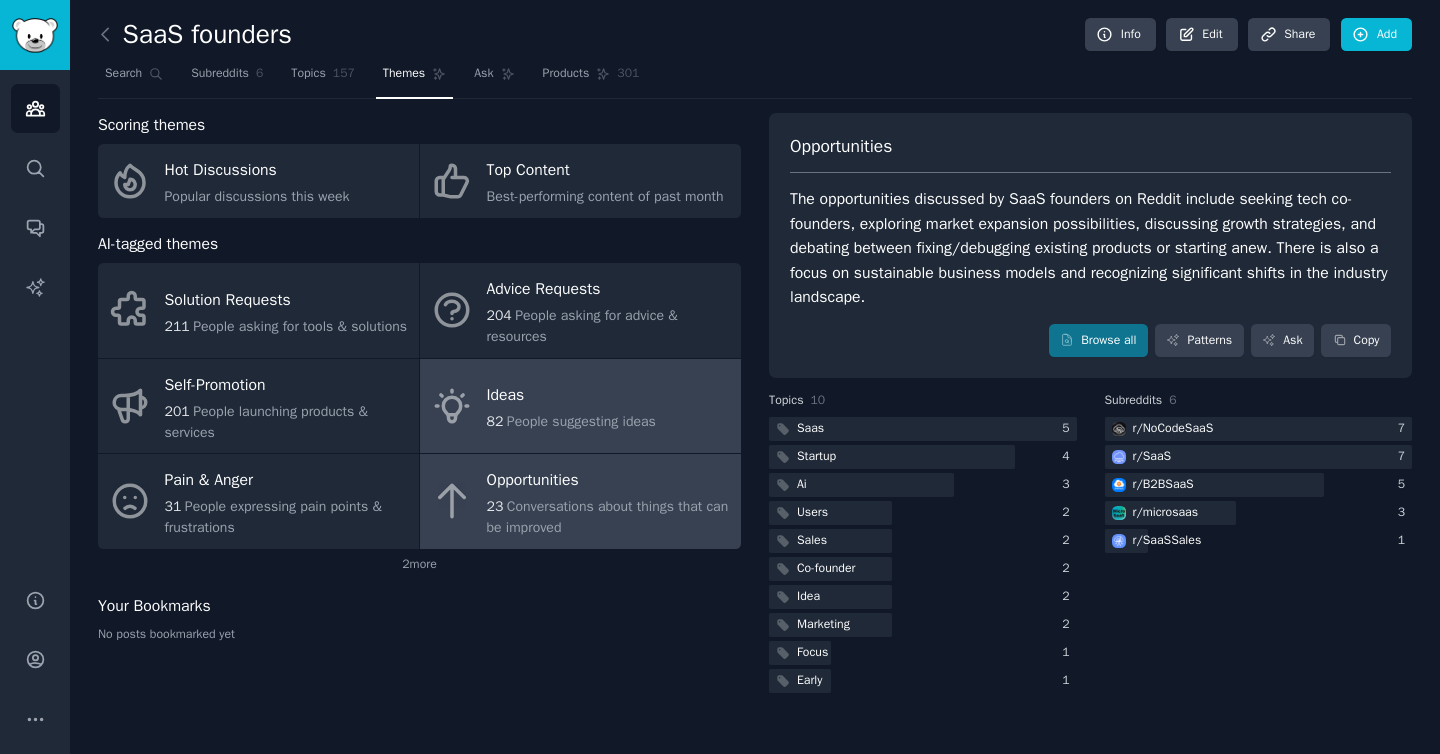 click on "People suggesting ideas" at bounding box center (581, 421) 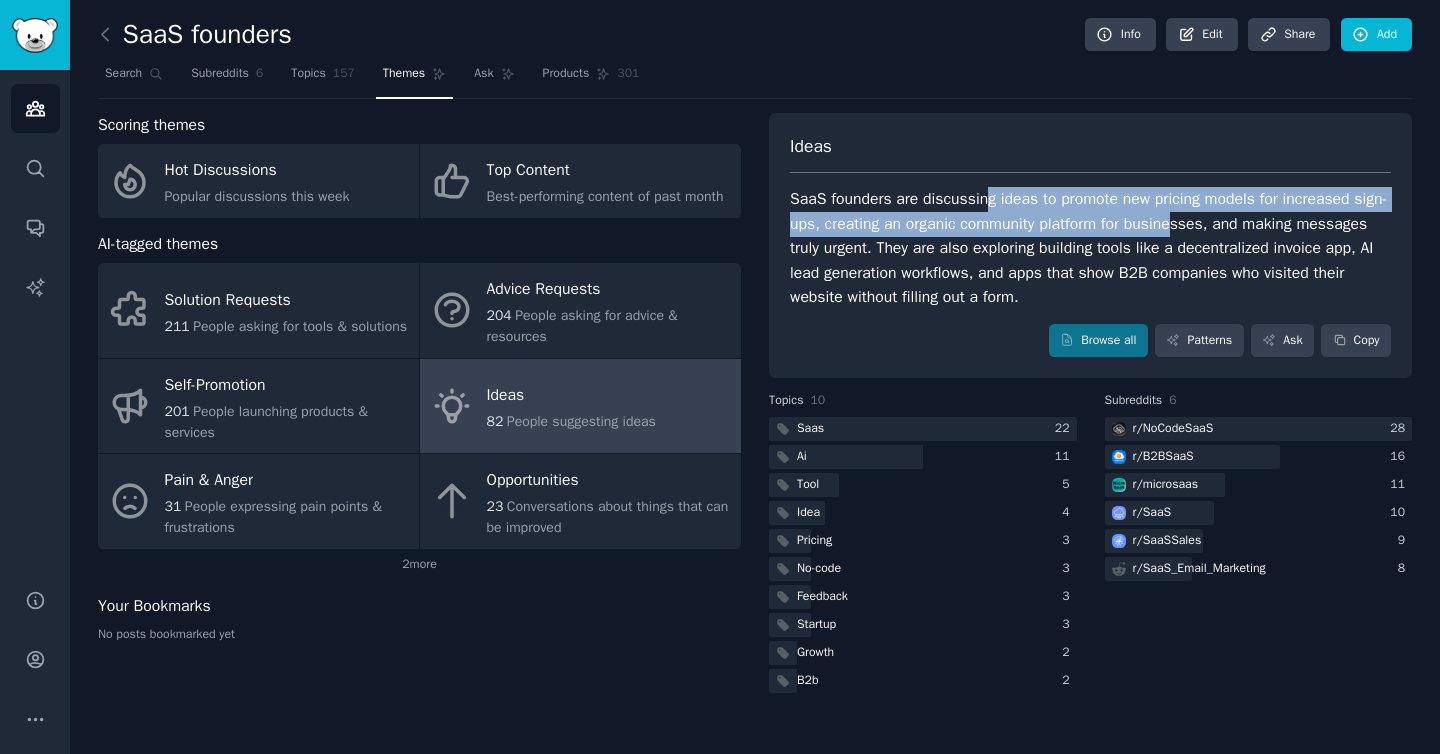 drag, startPoint x: 988, startPoint y: 194, endPoint x: 1219, endPoint y: 219, distance: 232.34888 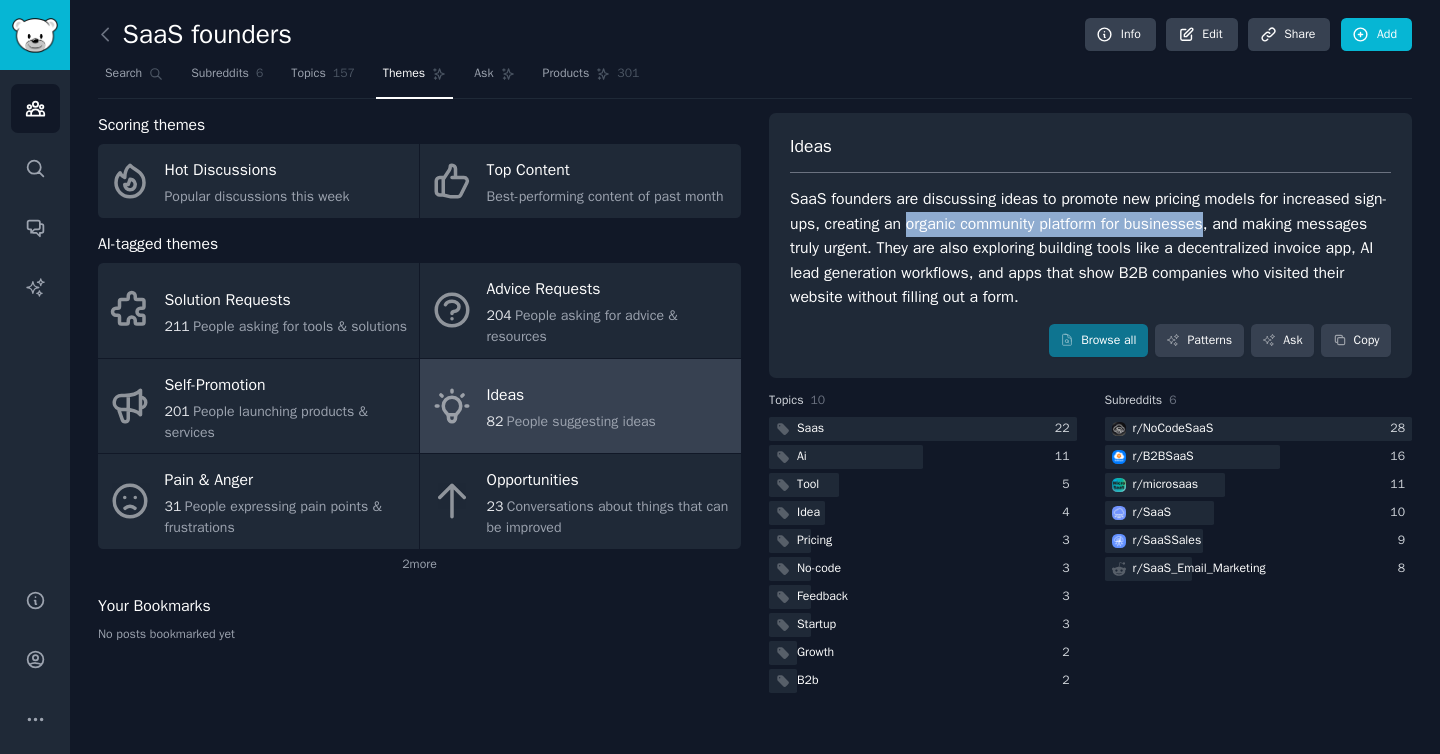 drag, startPoint x: 949, startPoint y: 224, endPoint x: 1251, endPoint y: 225, distance: 302.00165 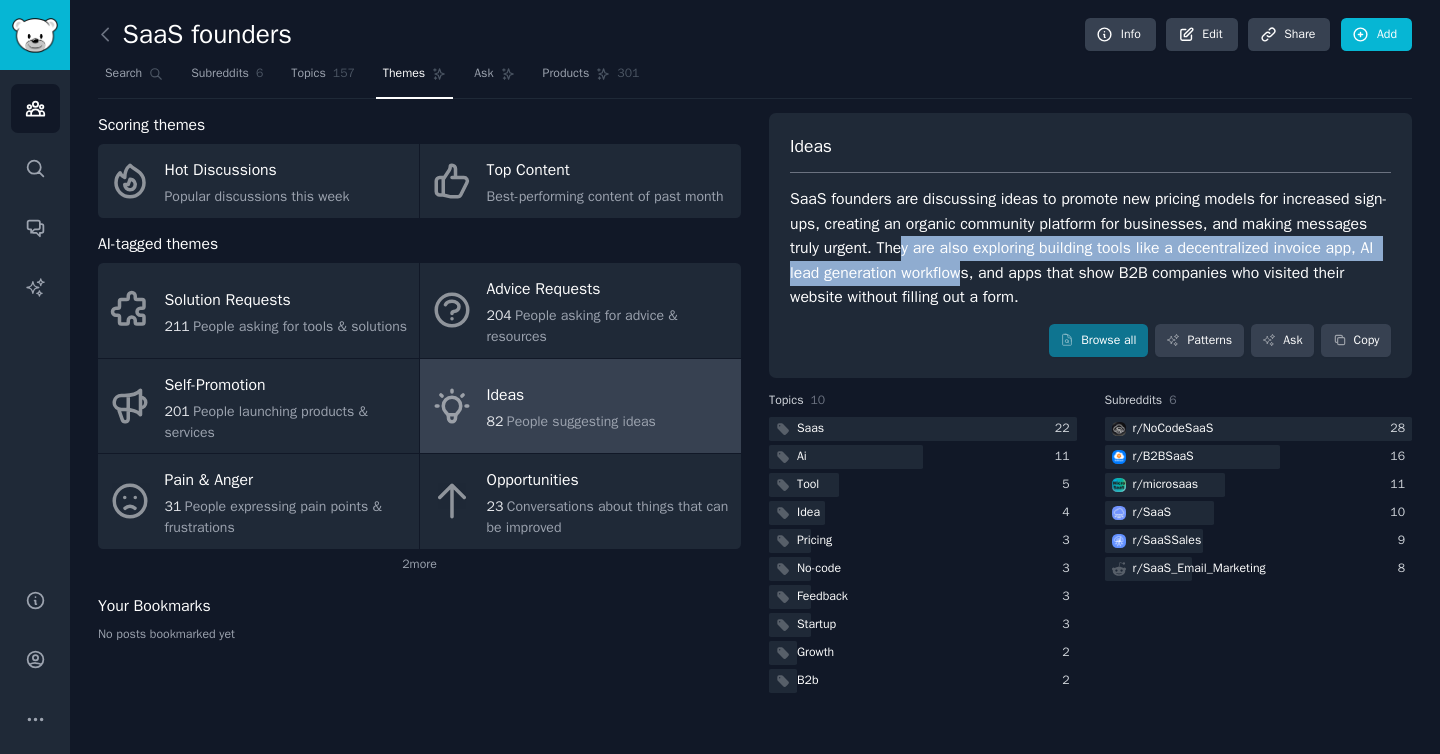 drag, startPoint x: 983, startPoint y: 257, endPoint x: 1072, endPoint y: 273, distance: 90.426765 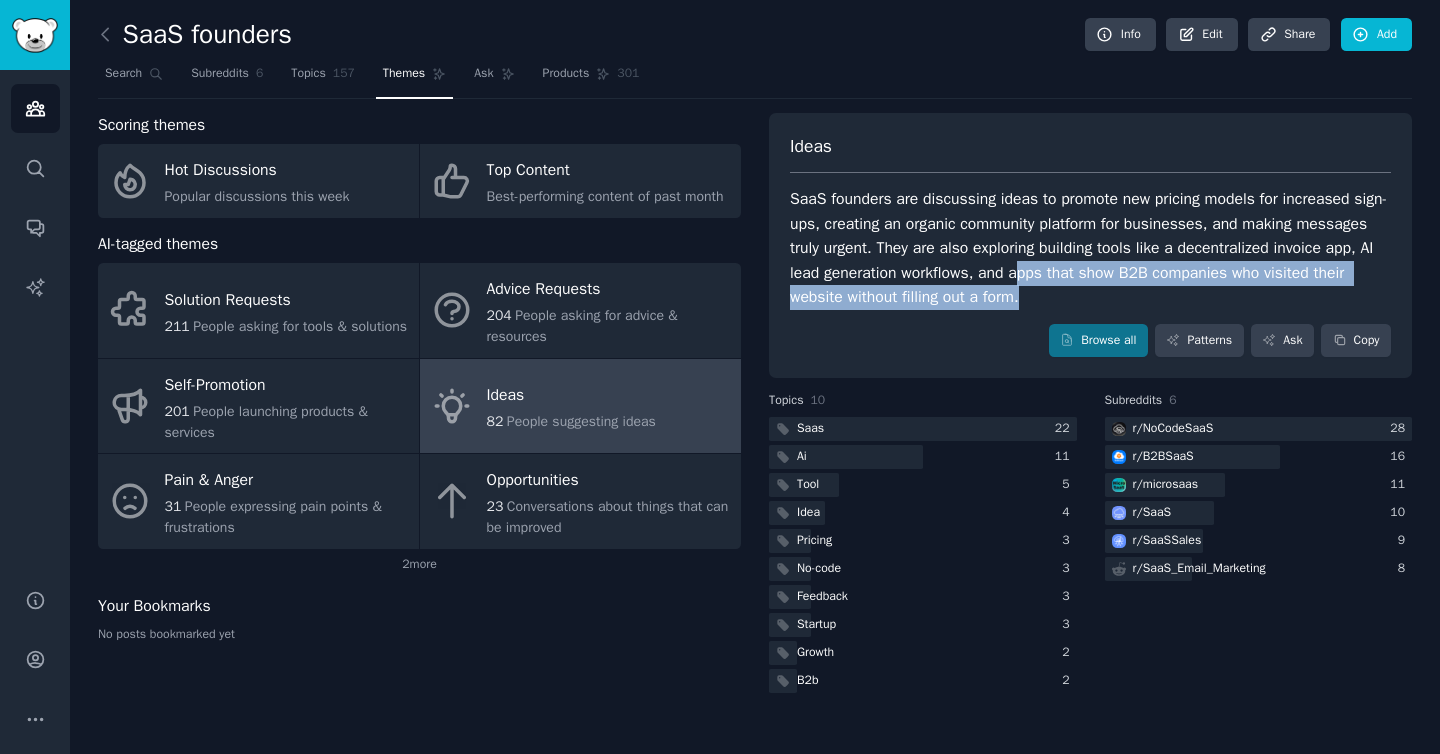 drag, startPoint x: 1136, startPoint y: 277, endPoint x: 1227, endPoint y: 290, distance: 91.92388 